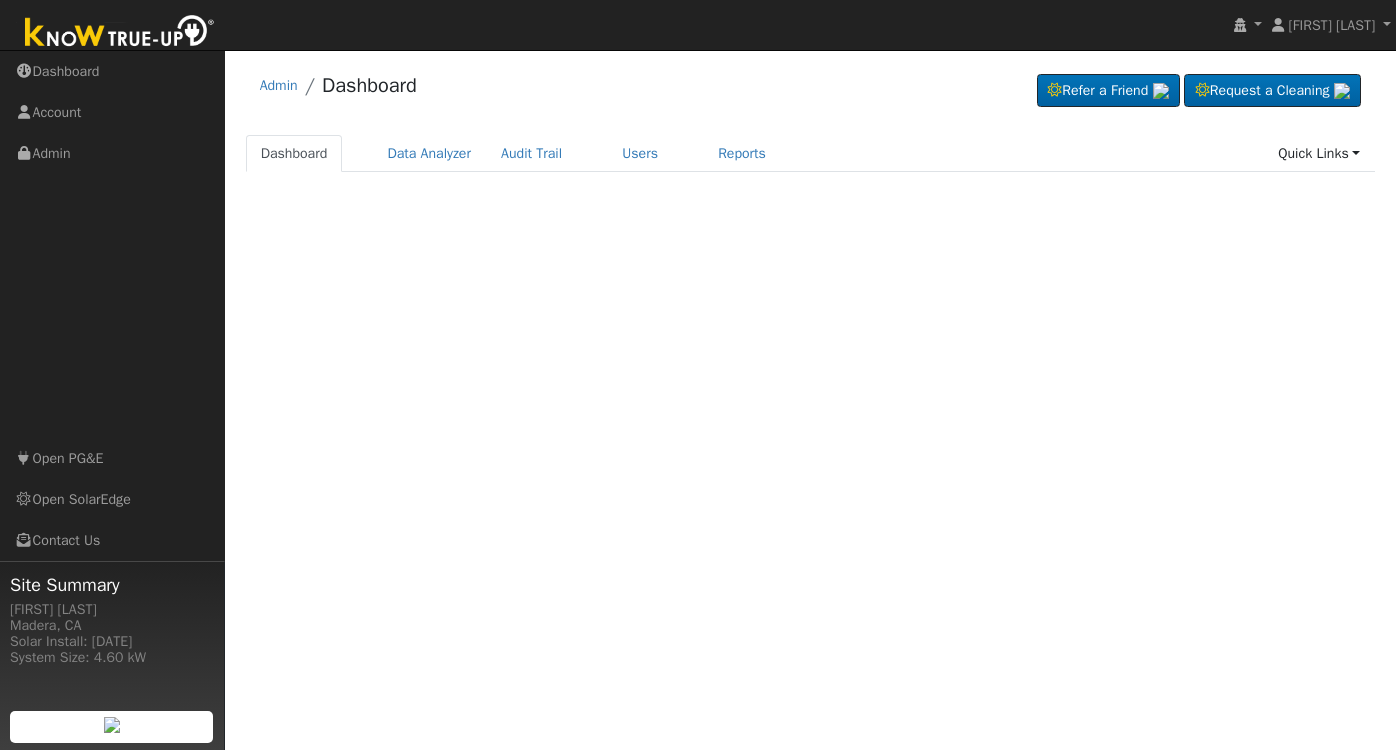 scroll, scrollTop: 0, scrollLeft: 0, axis: both 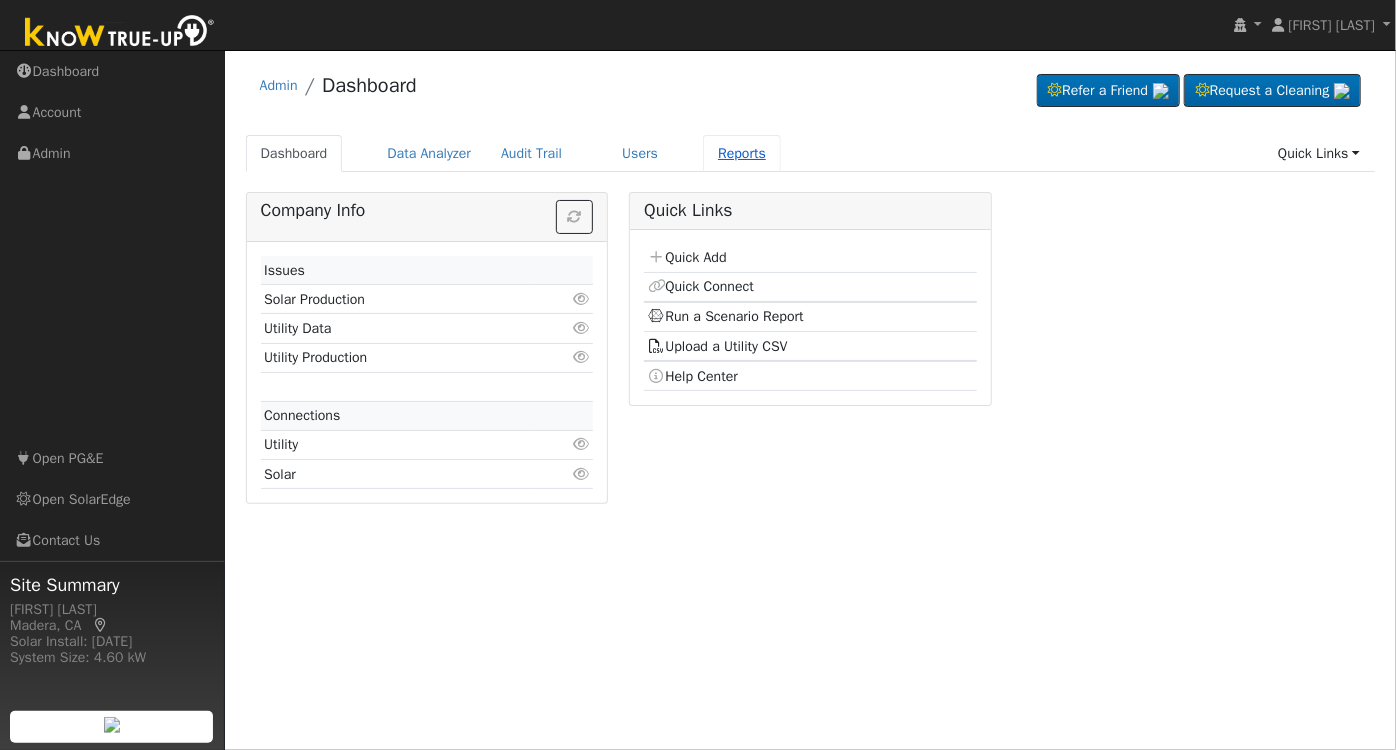click on "Reports" at bounding box center (742, 153) 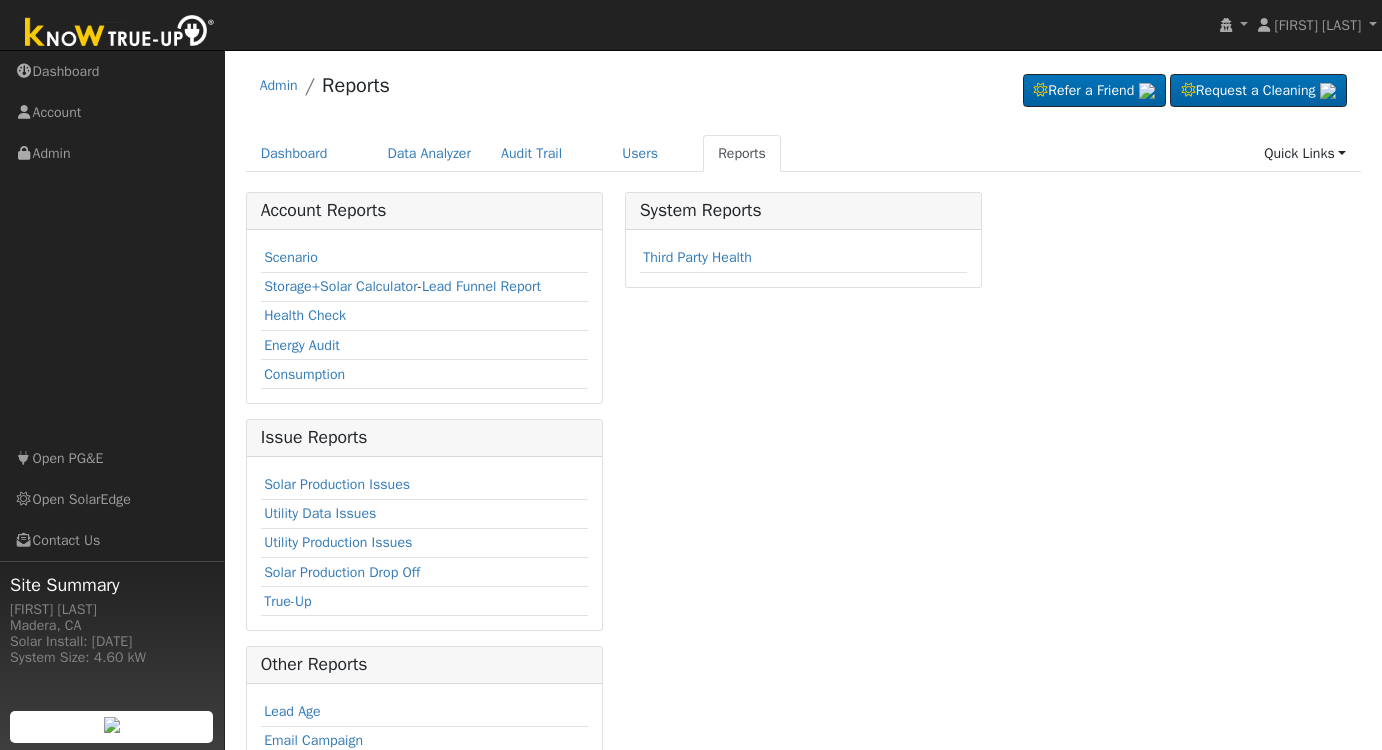 scroll, scrollTop: 0, scrollLeft: 0, axis: both 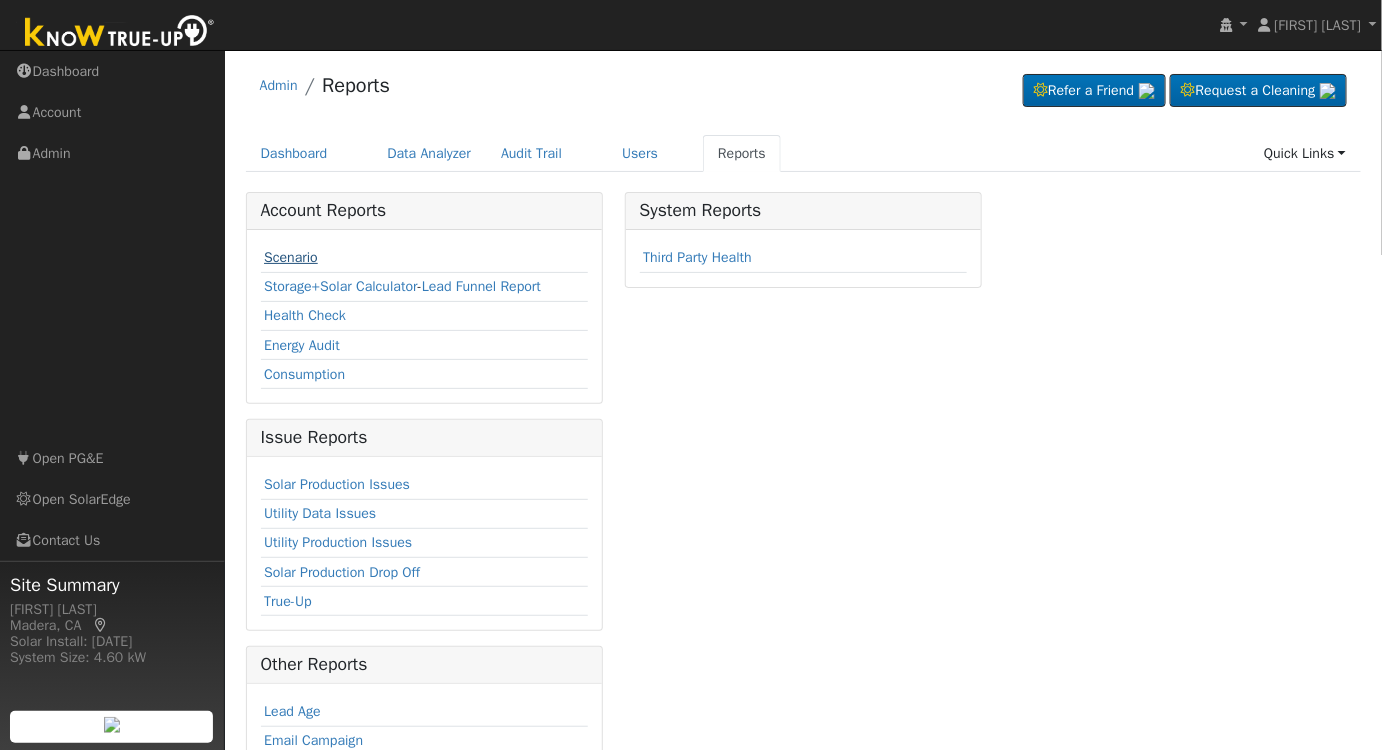 click on "Scenario" at bounding box center [291, 257] 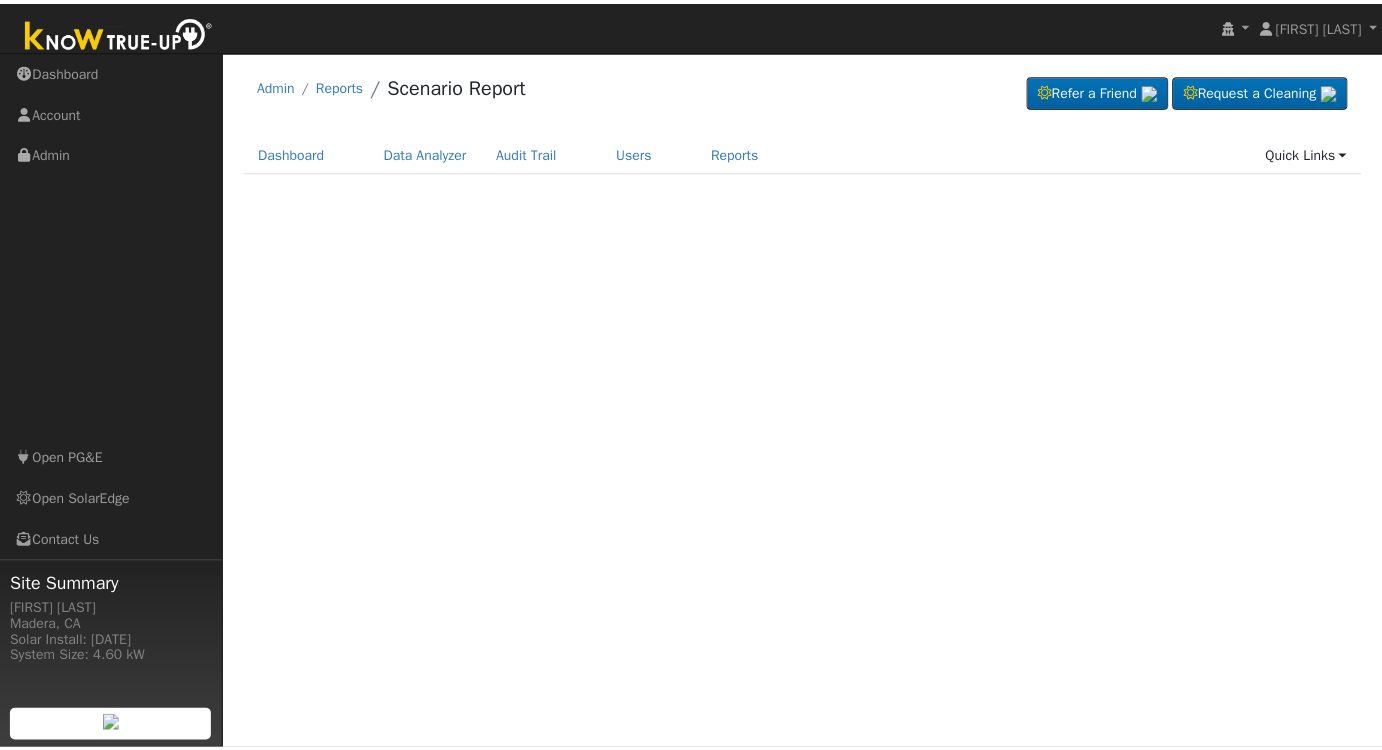 scroll, scrollTop: 0, scrollLeft: 0, axis: both 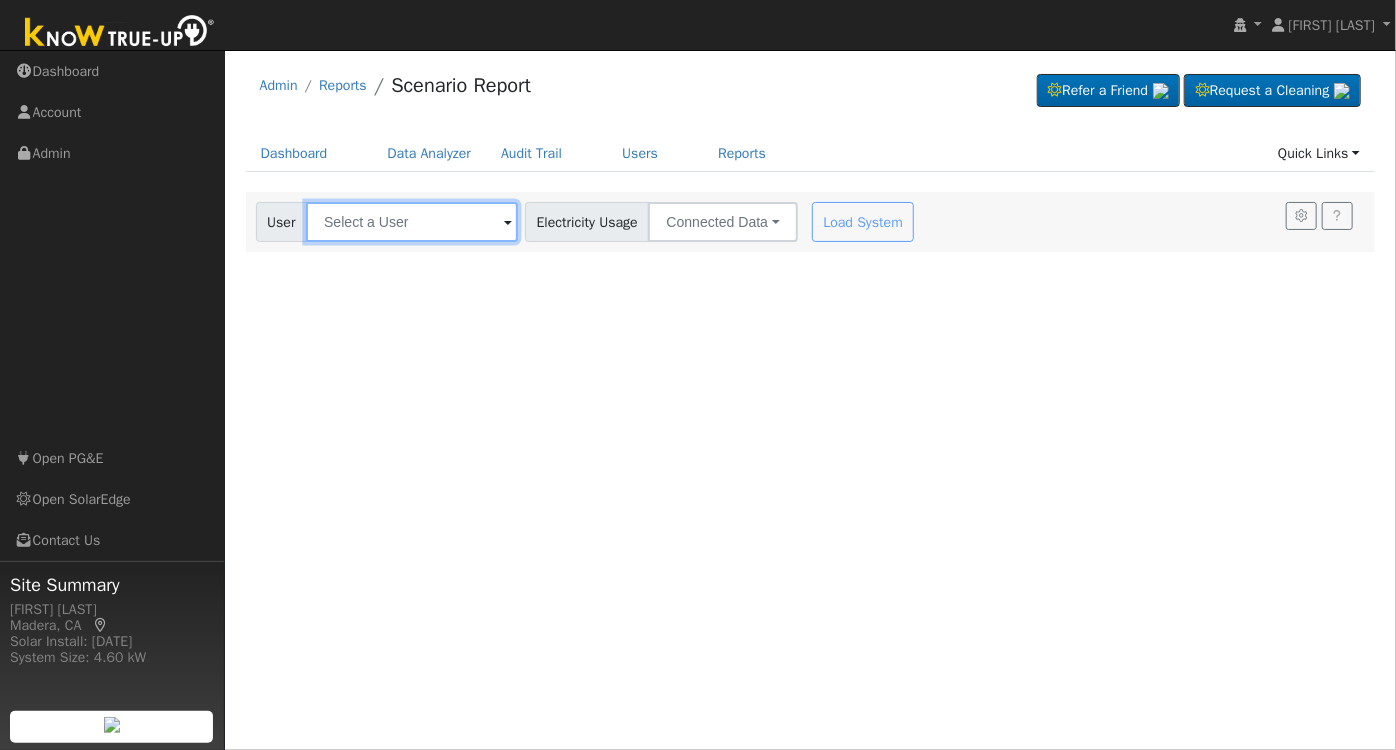 click at bounding box center (412, 222) 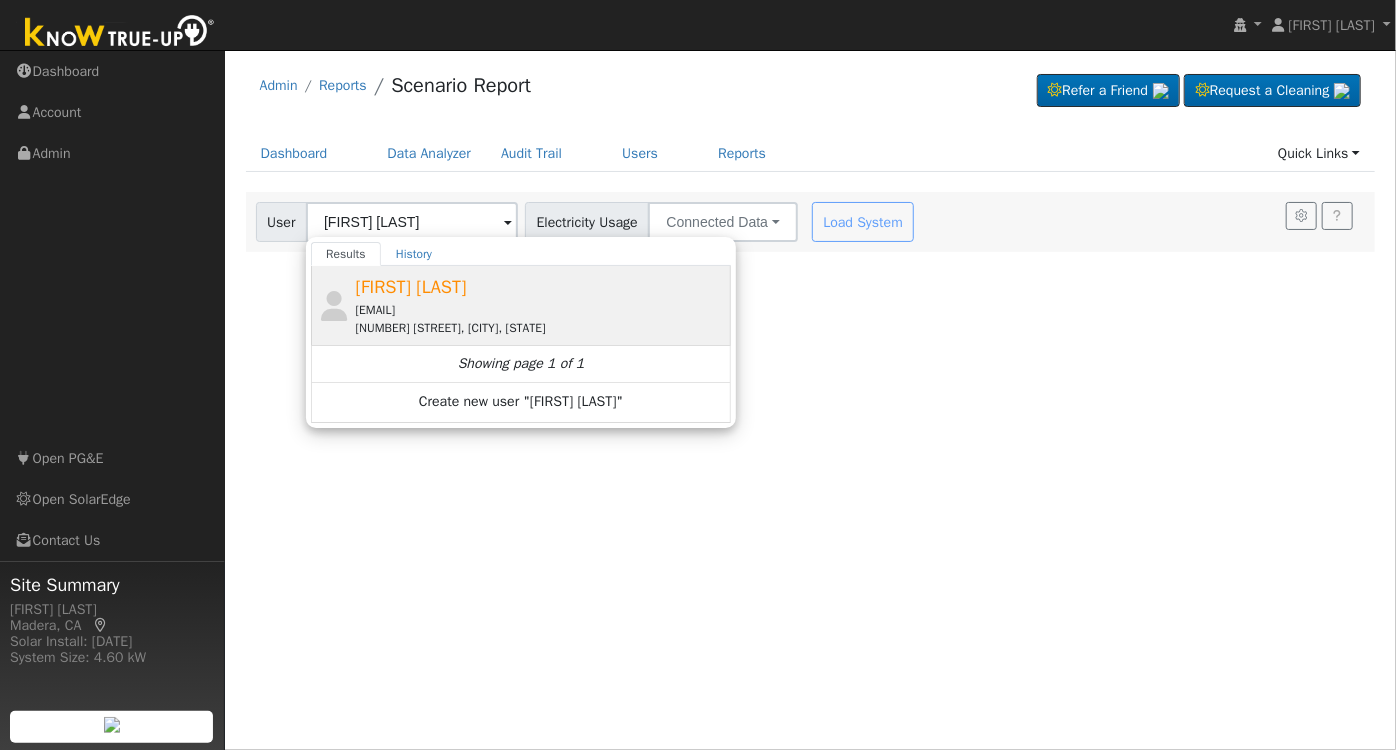 click on "txnxsanchez7@gmail.com" at bounding box center [541, 310] 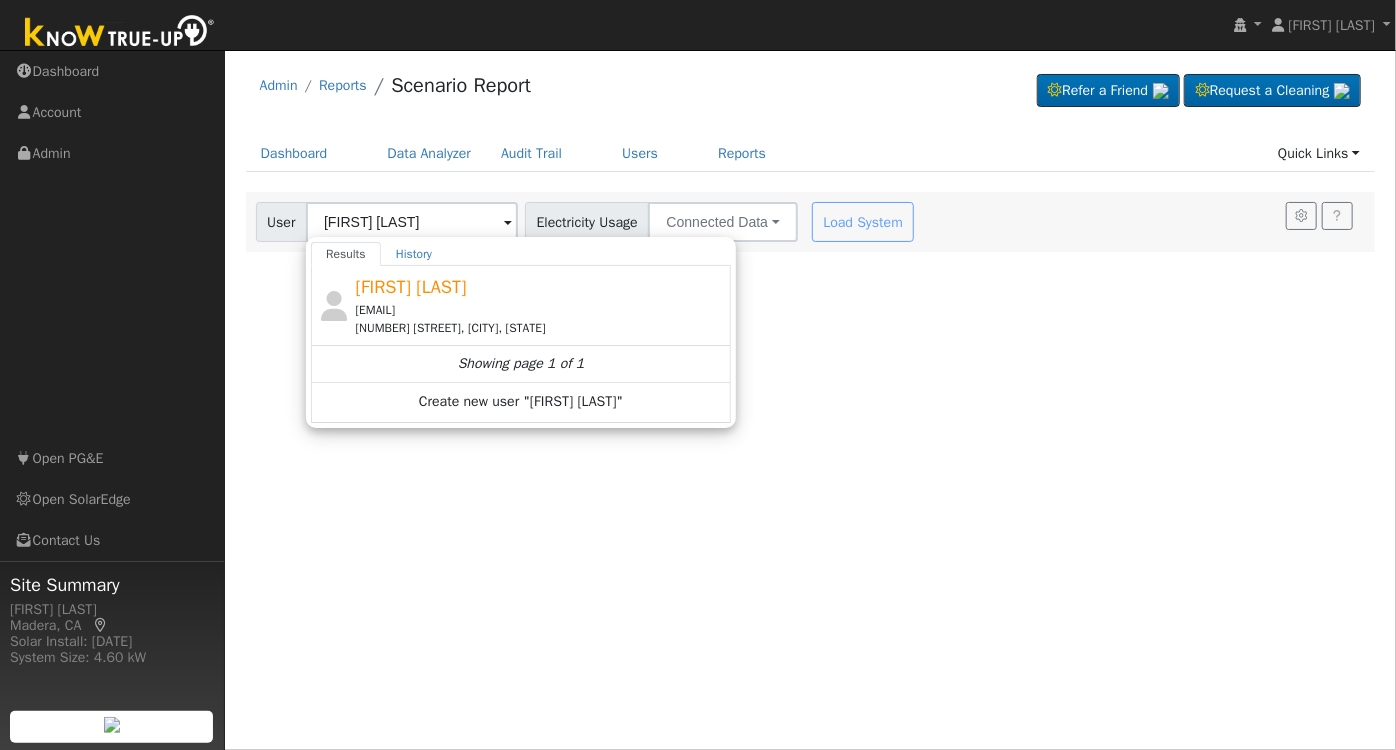 type on "Tony Sanchez" 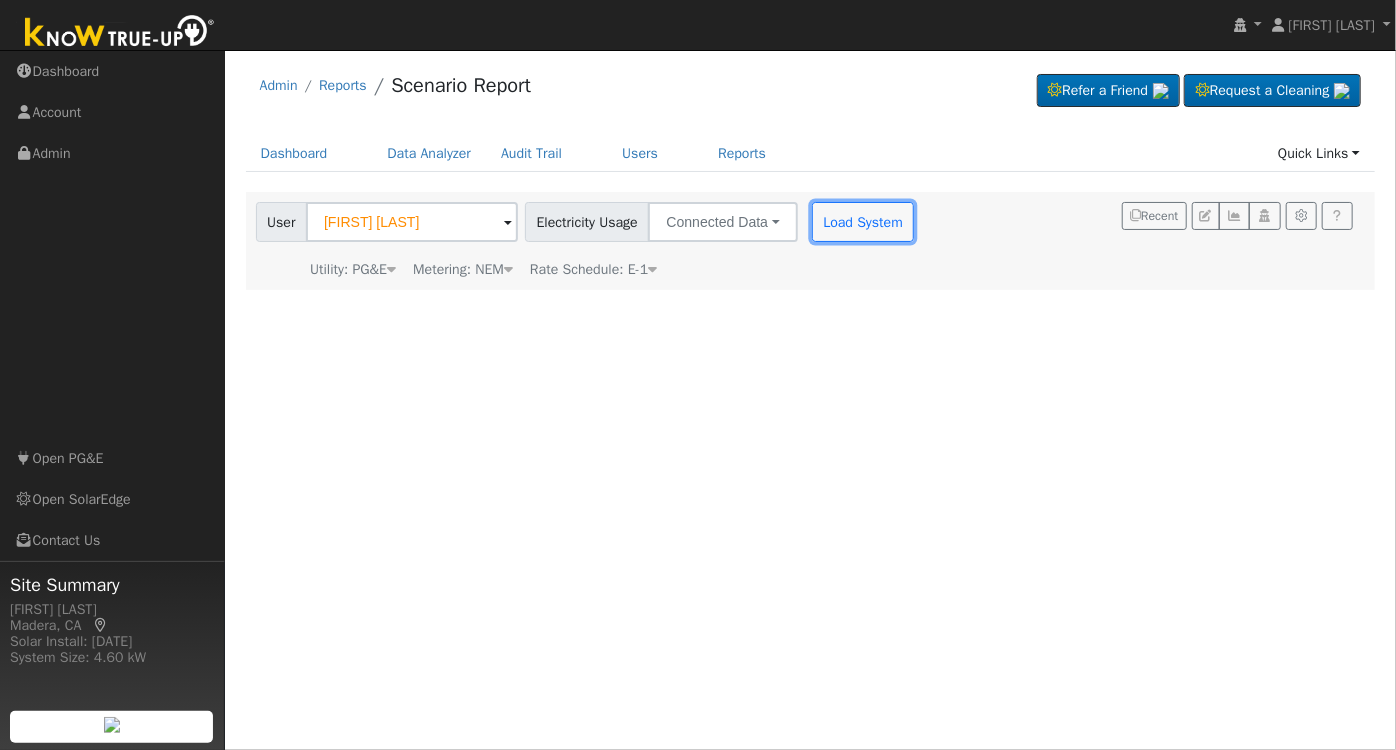 click on "Load System" at bounding box center (863, 222) 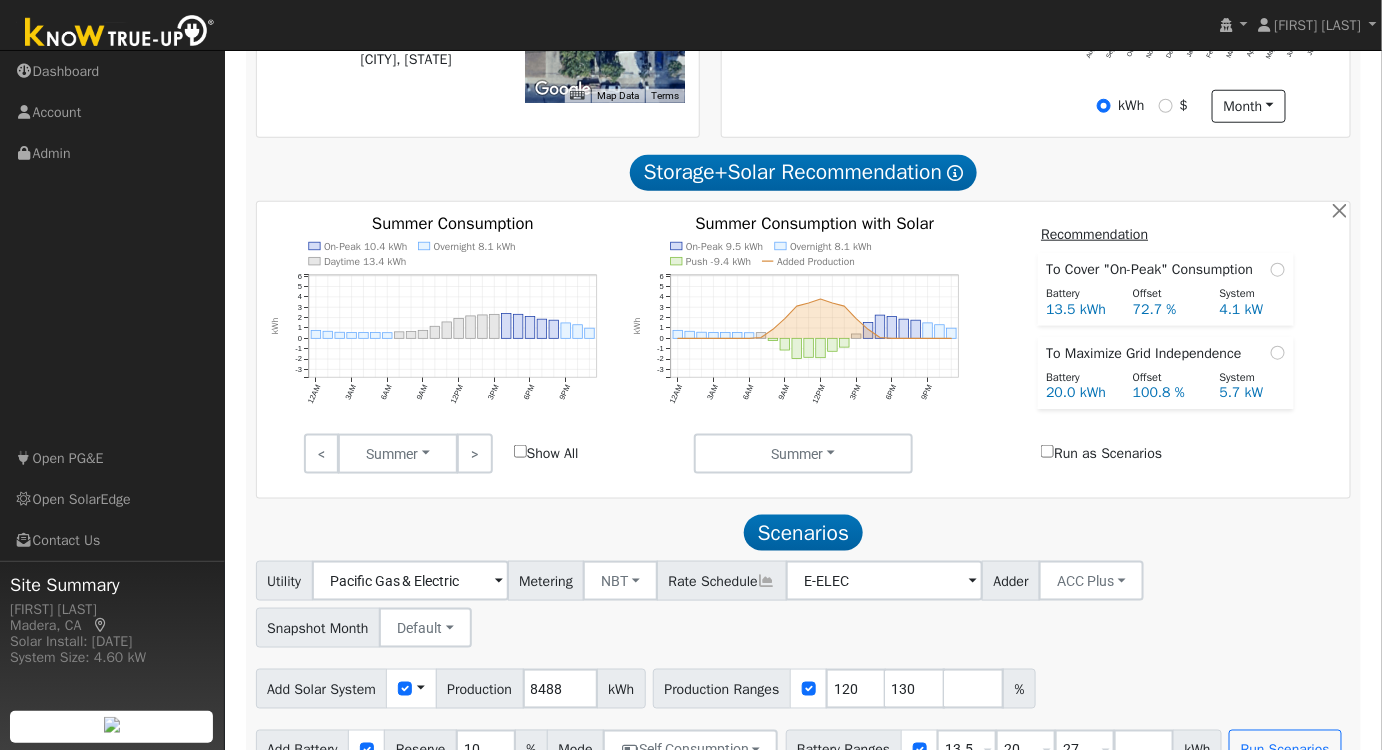 scroll, scrollTop: 613, scrollLeft: 0, axis: vertical 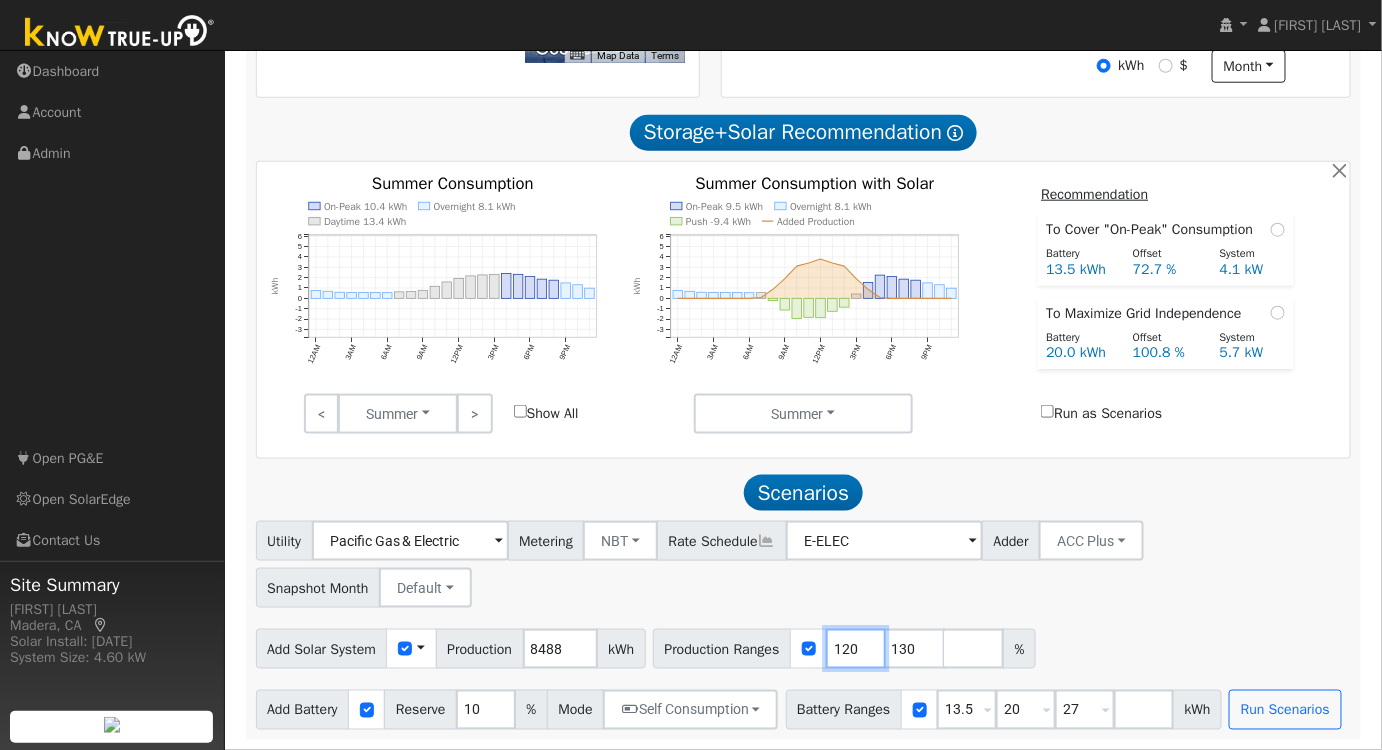 drag, startPoint x: 861, startPoint y: 648, endPoint x: 747, endPoint y: 637, distance: 114.52947 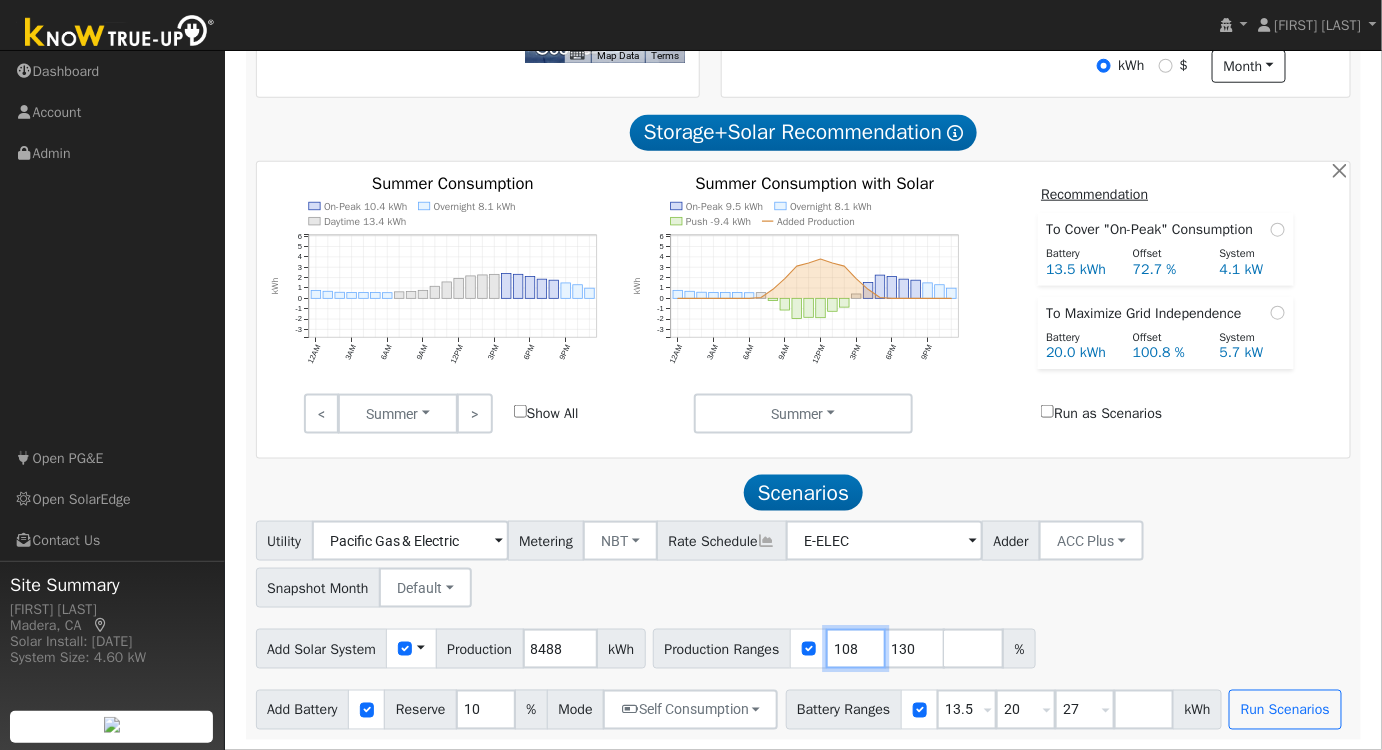 type on "108" 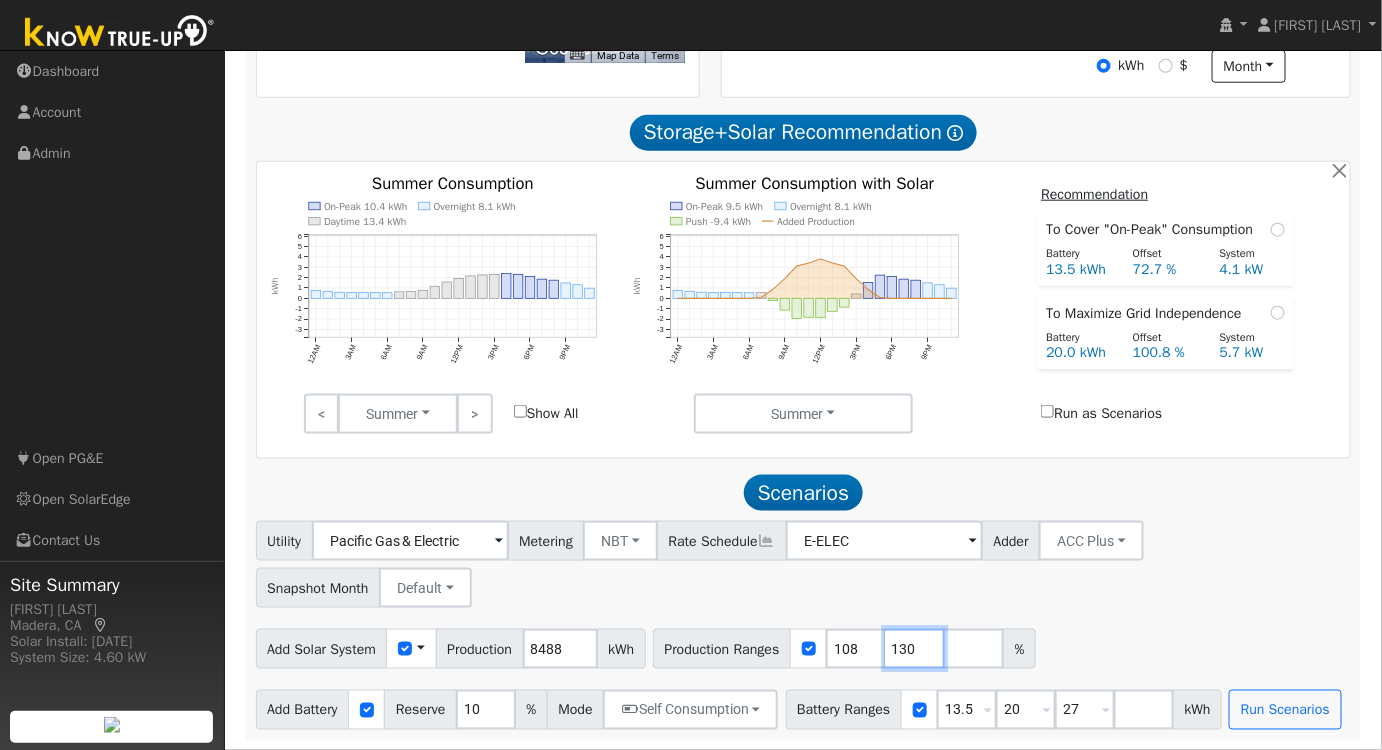 click on "130" at bounding box center (915, 649) 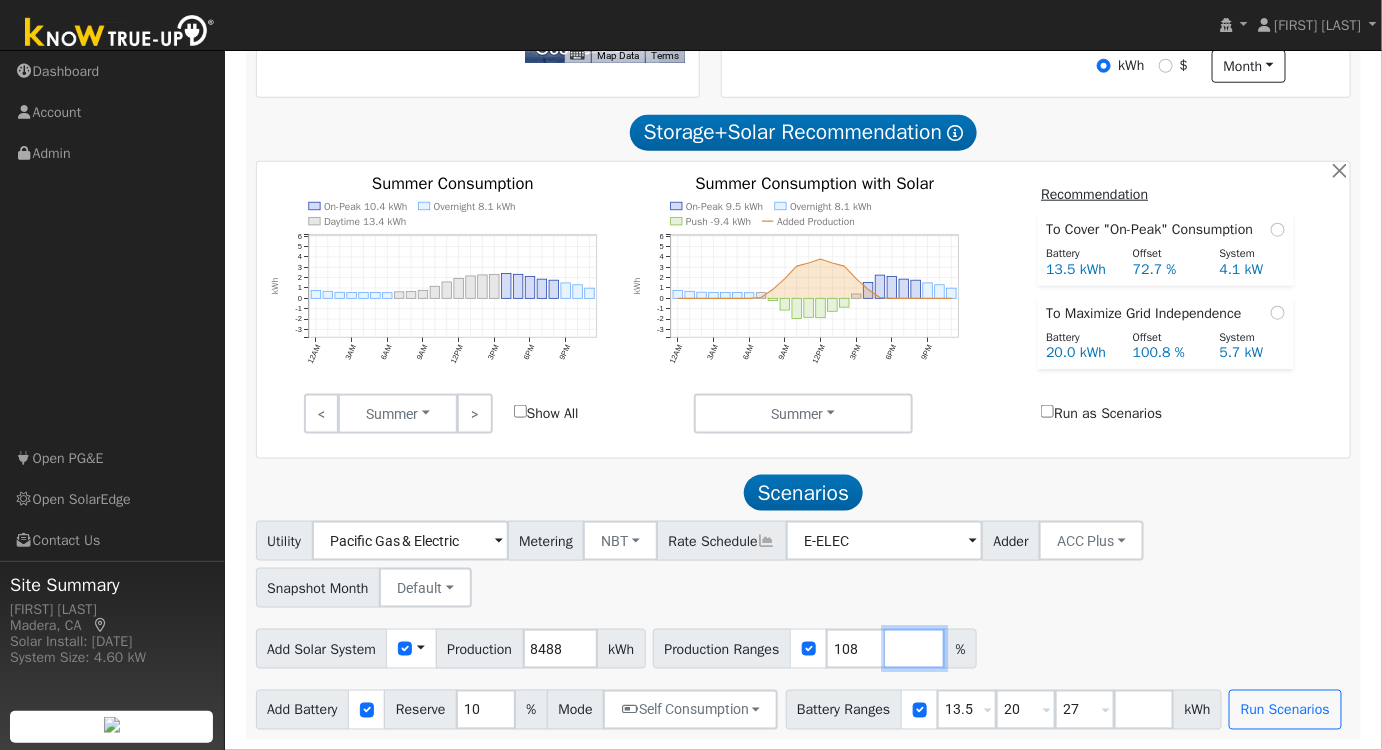 type 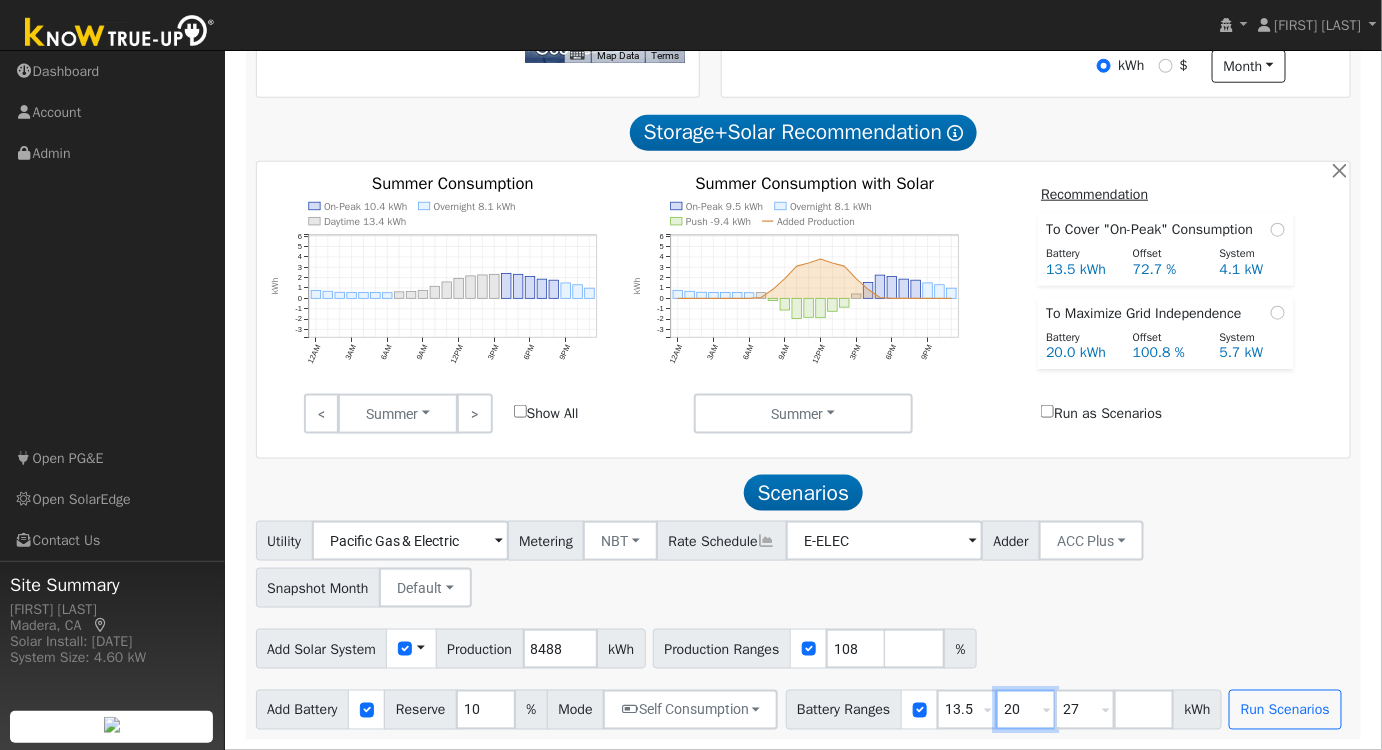 drag, startPoint x: 1030, startPoint y: 712, endPoint x: 951, endPoint y: 715, distance: 79.05694 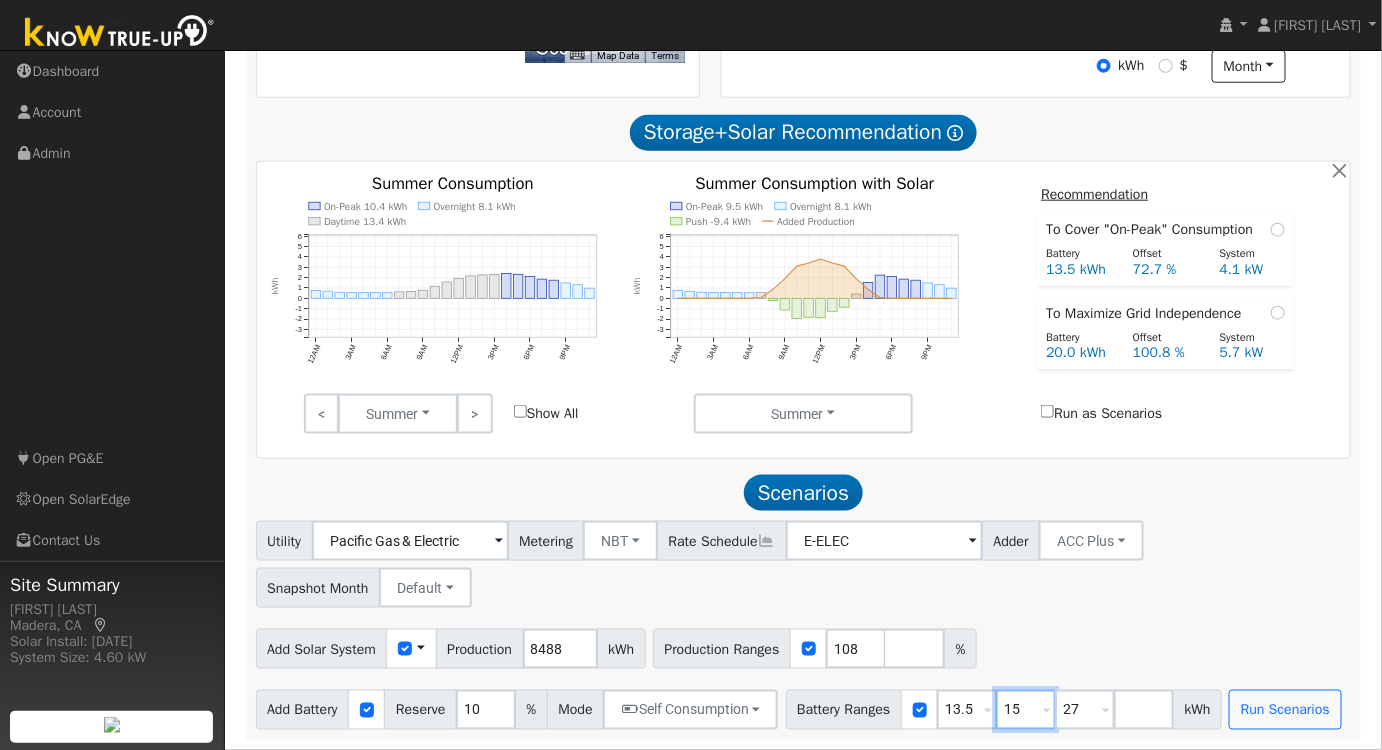 type on "15" 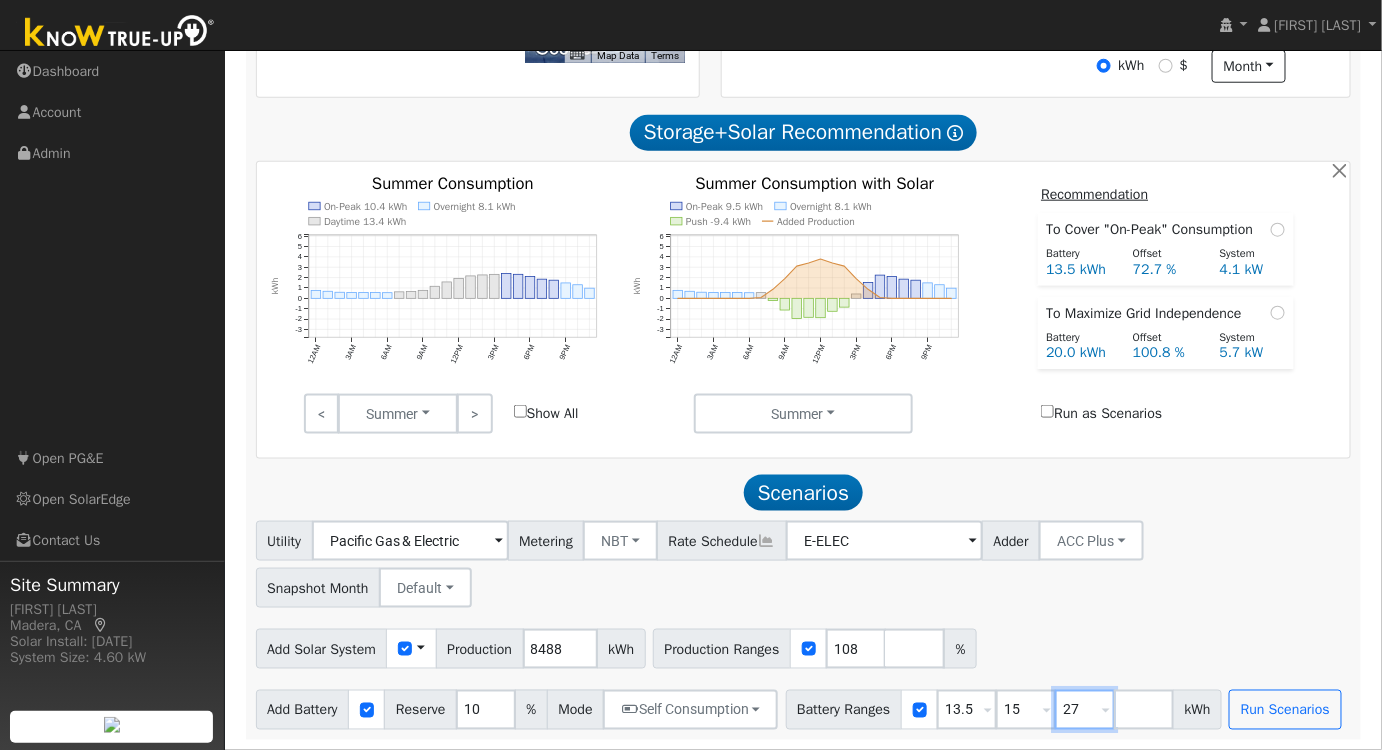 click on "27" at bounding box center [1085, 710] 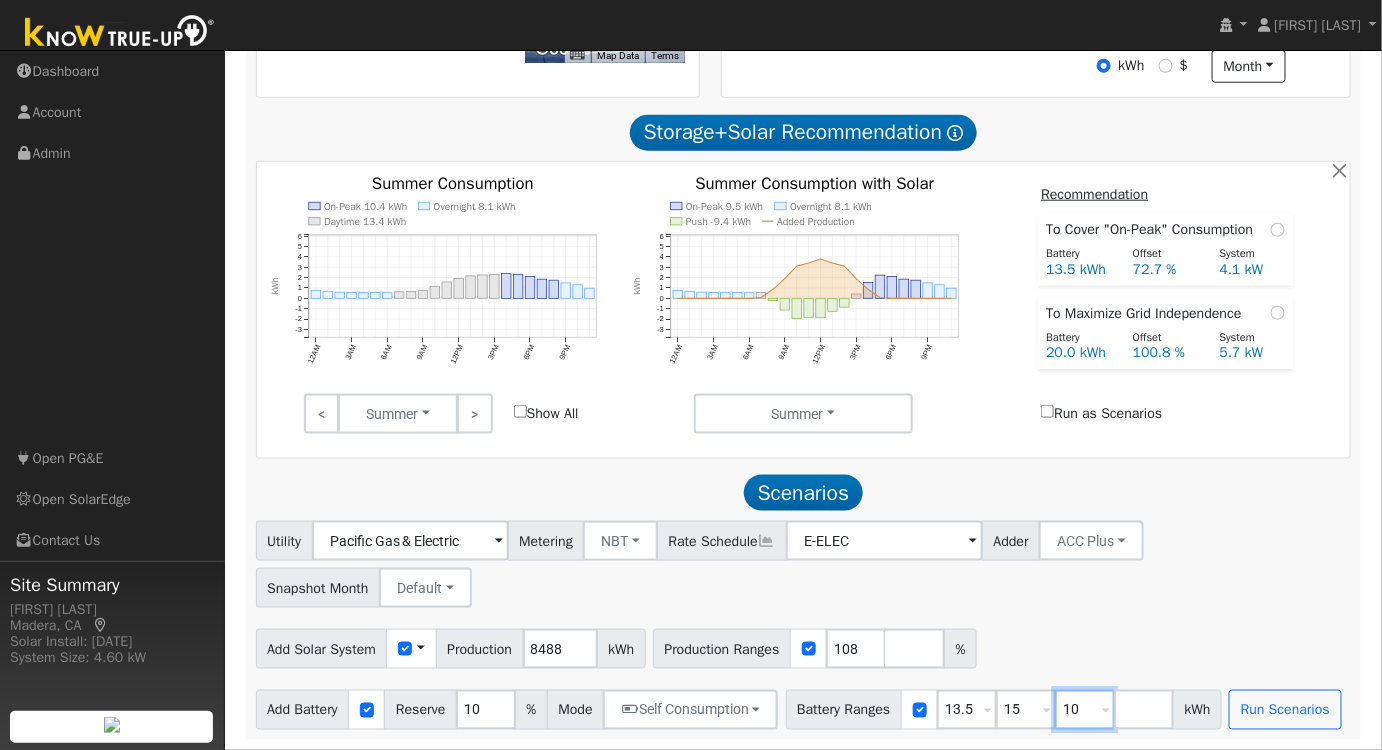 type on "10" 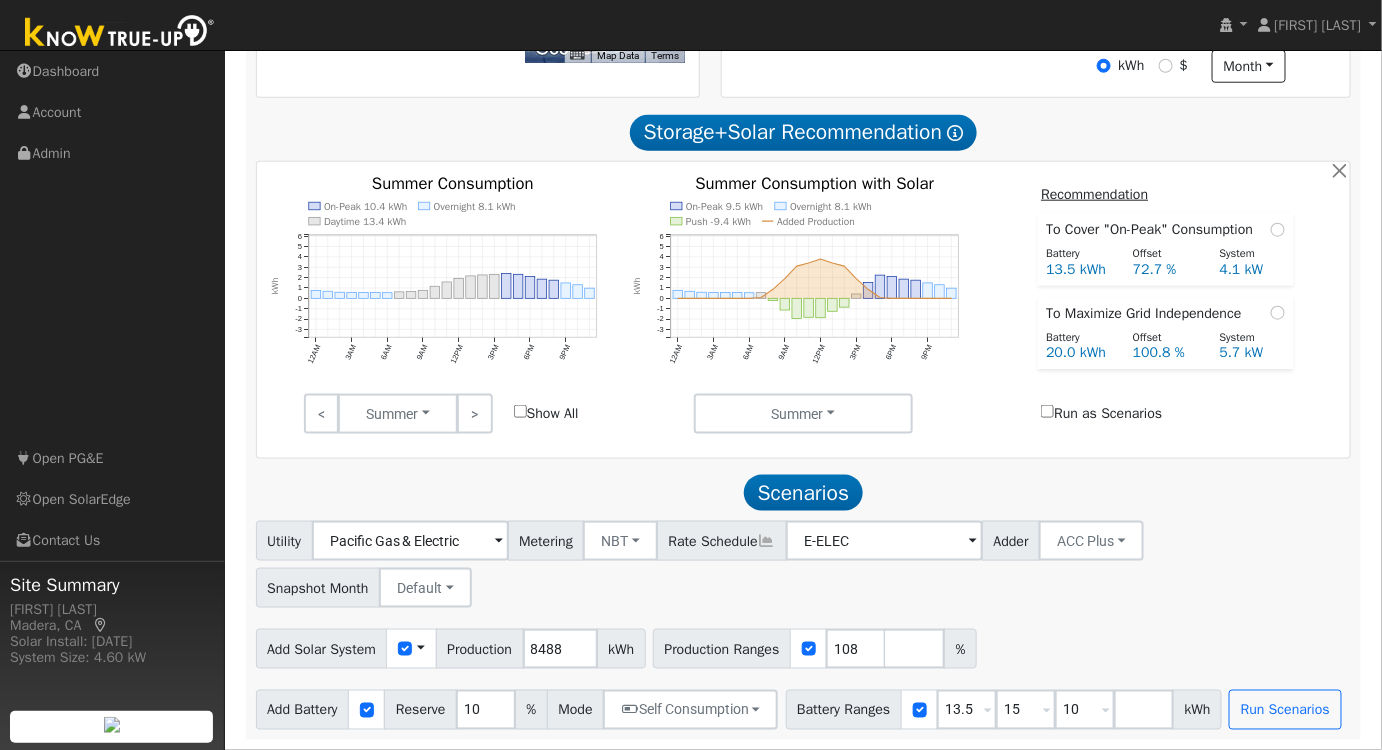 type on "10" 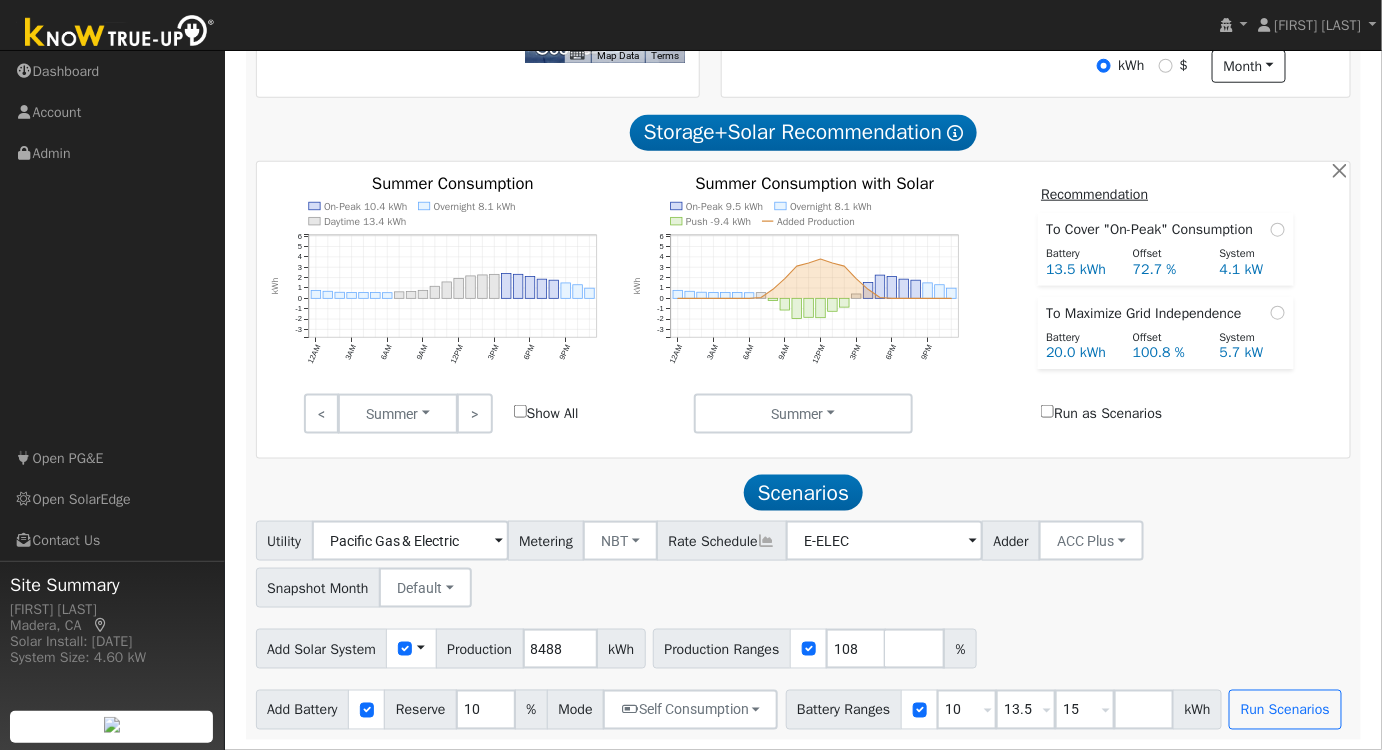 click on "Add Solar System Use CSV Data Production 8488 kWh Production Ranges 108 %" at bounding box center (803, 645) 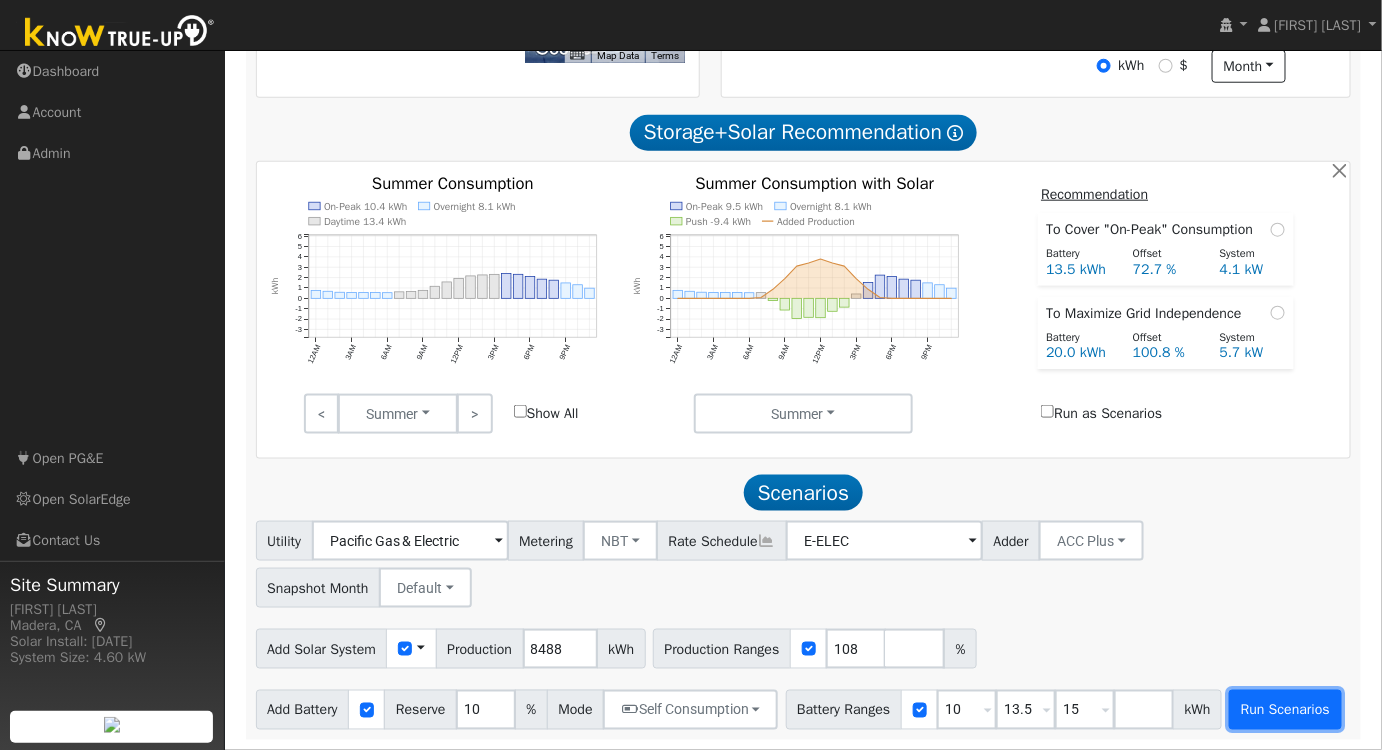 click on "Run Scenarios" at bounding box center (1285, 710) 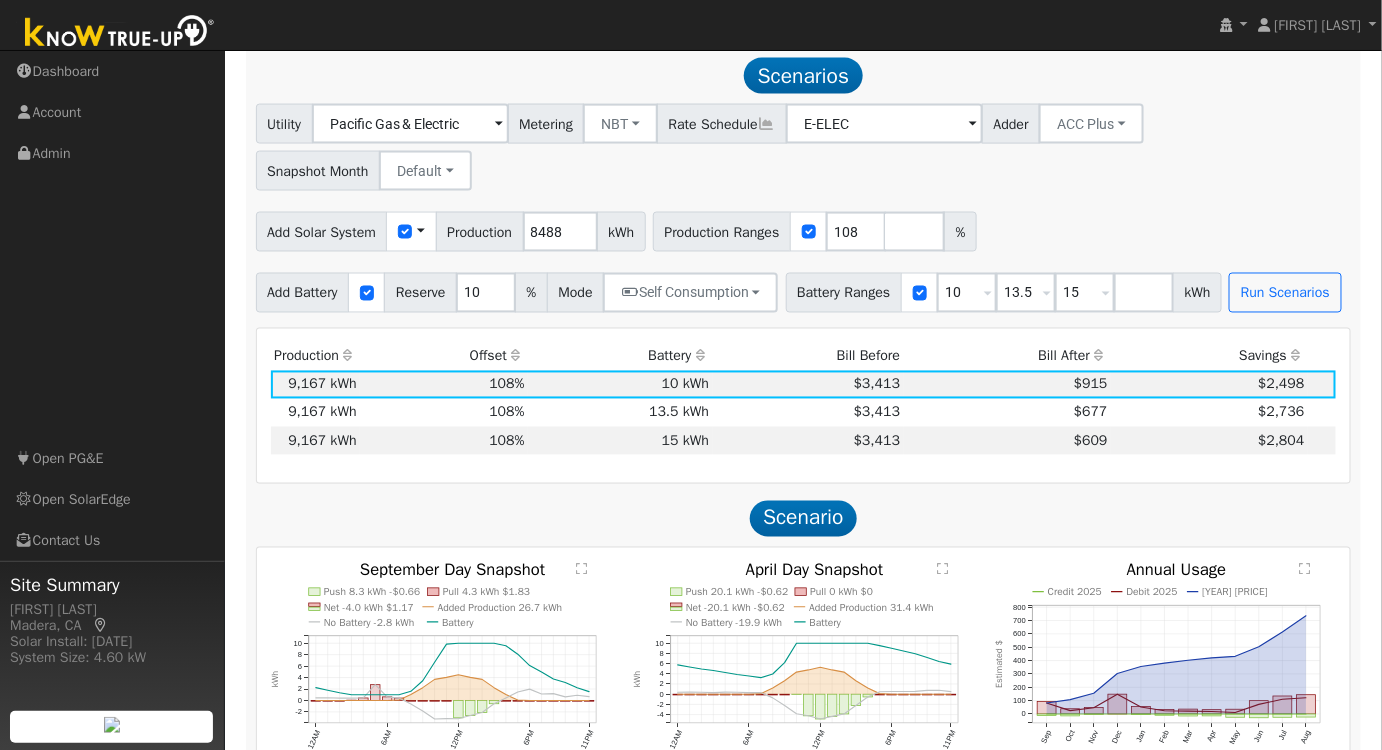 scroll, scrollTop: 1026, scrollLeft: 0, axis: vertical 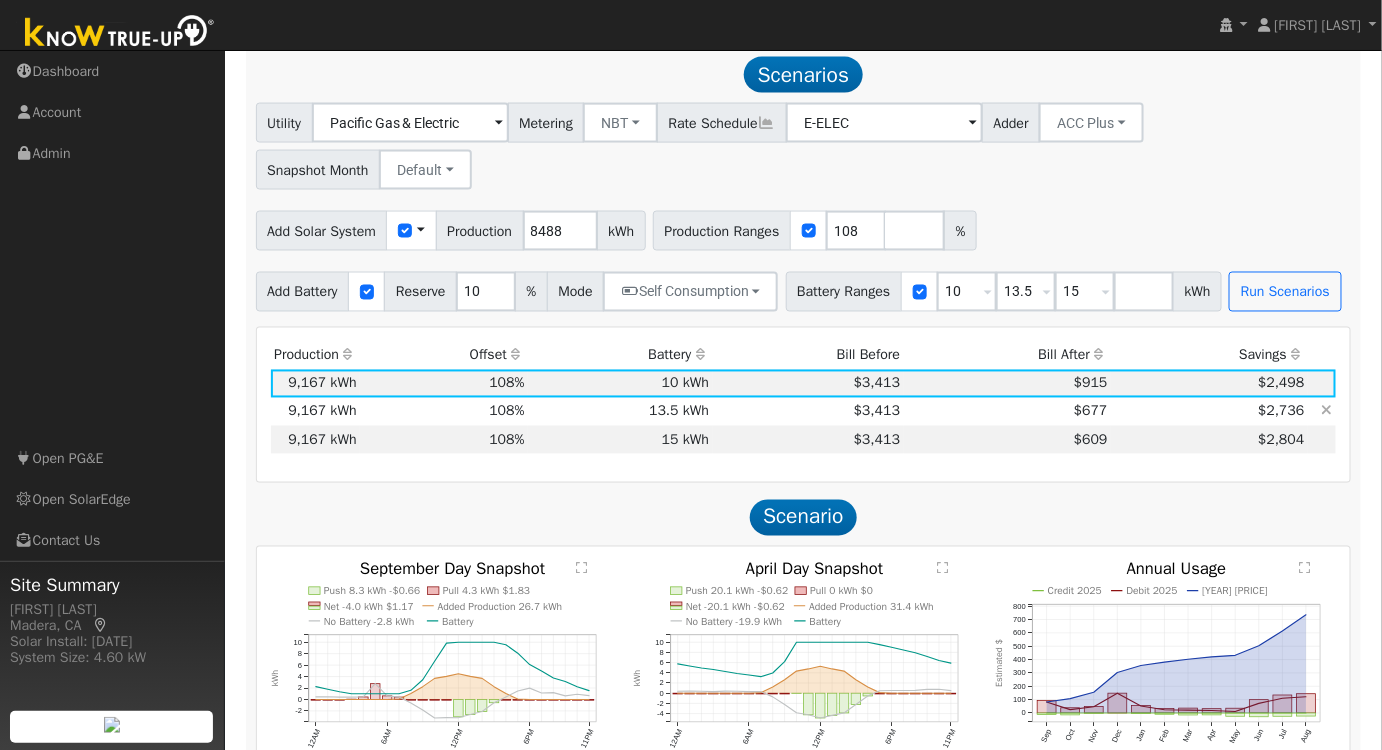 click on "$3,413" at bounding box center [808, 412] 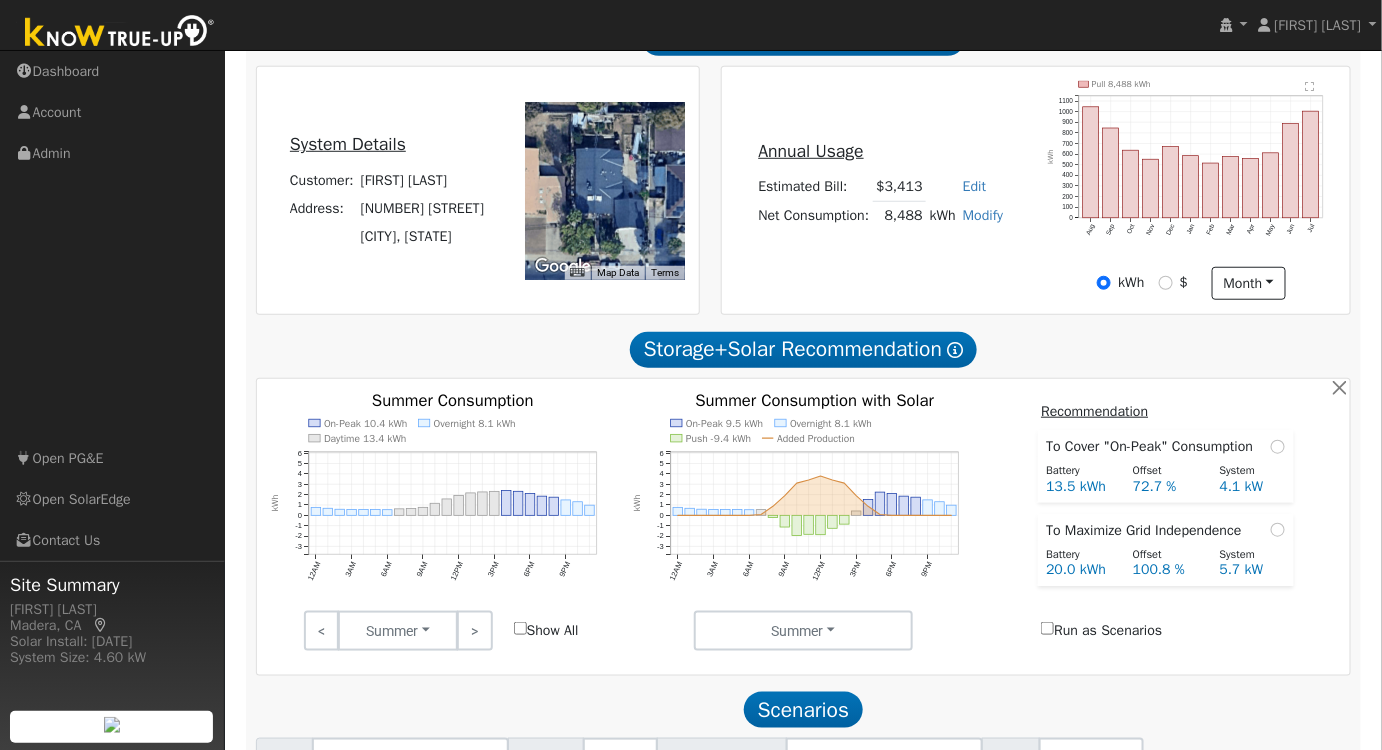 scroll, scrollTop: 389, scrollLeft: 0, axis: vertical 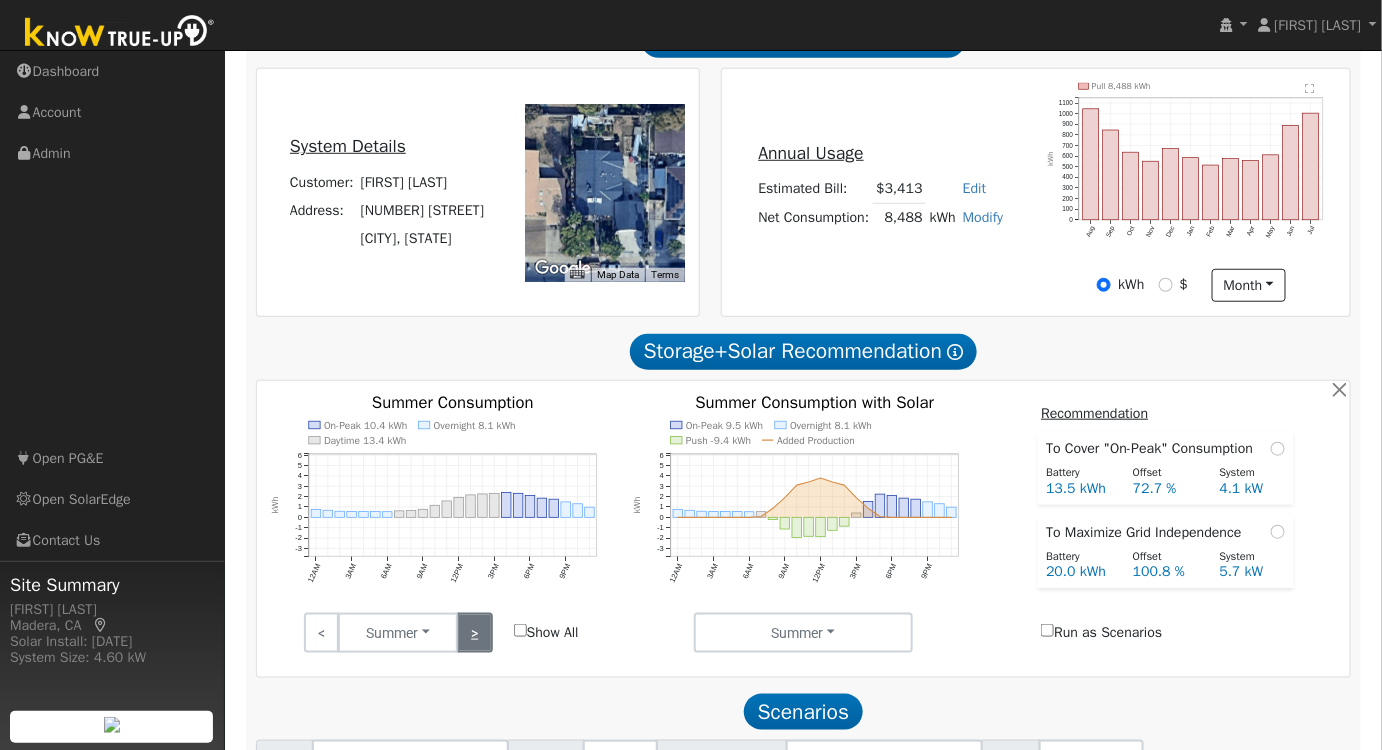 click on ">" at bounding box center [474, 633] 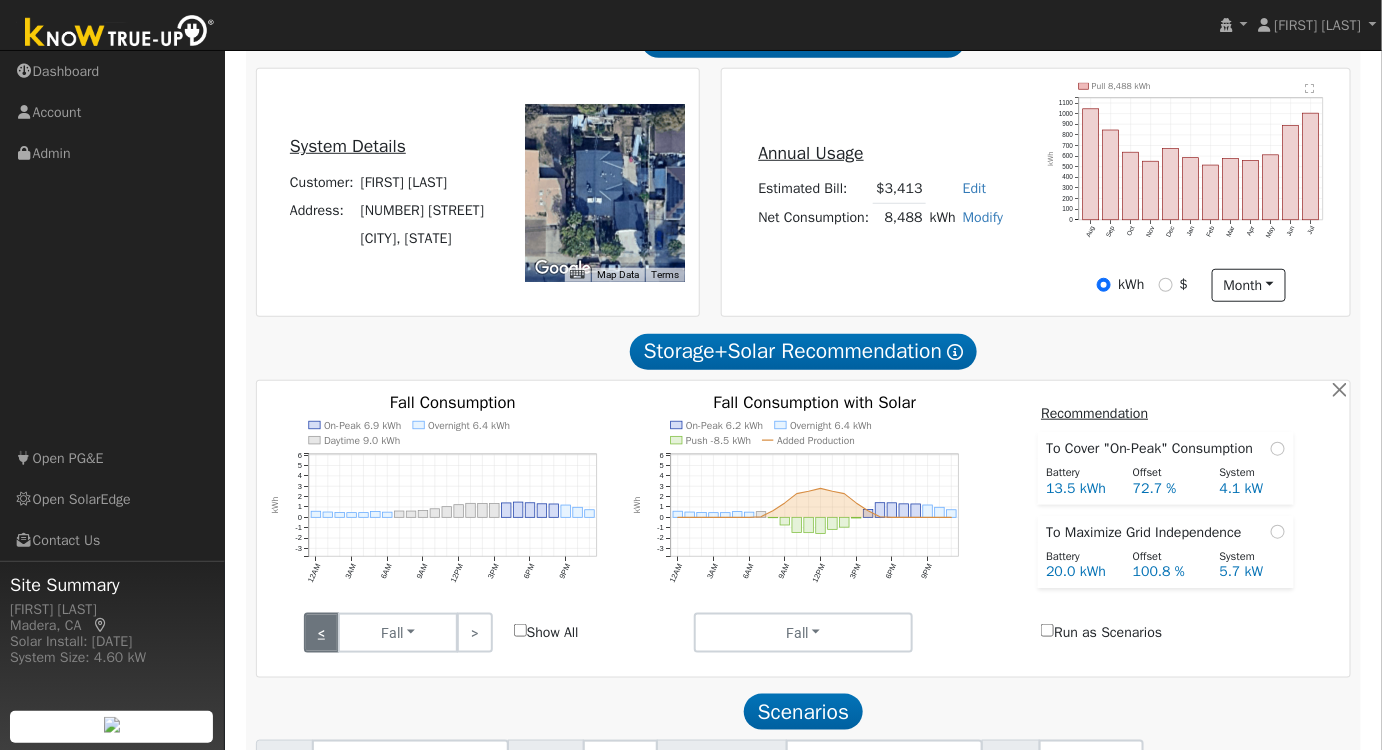 click on "<" at bounding box center [321, 633] 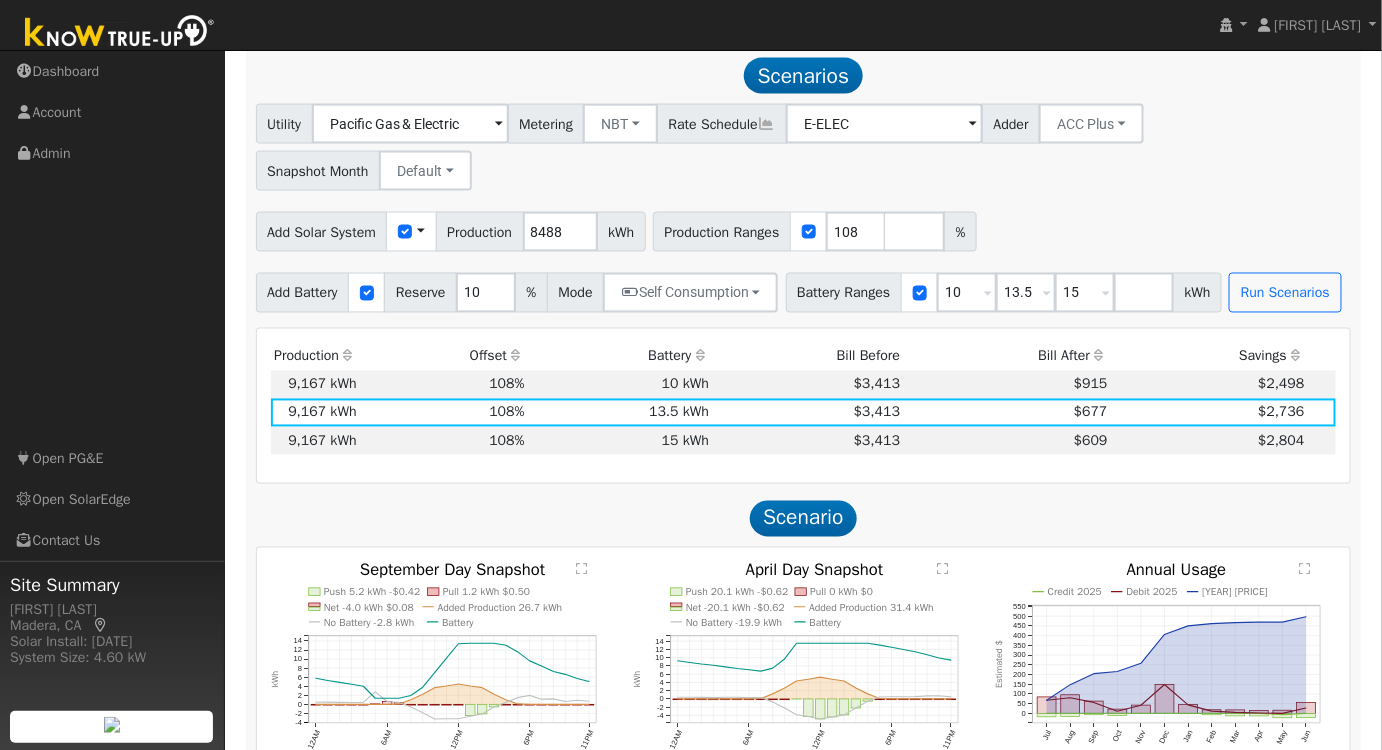 scroll, scrollTop: 1026, scrollLeft: 0, axis: vertical 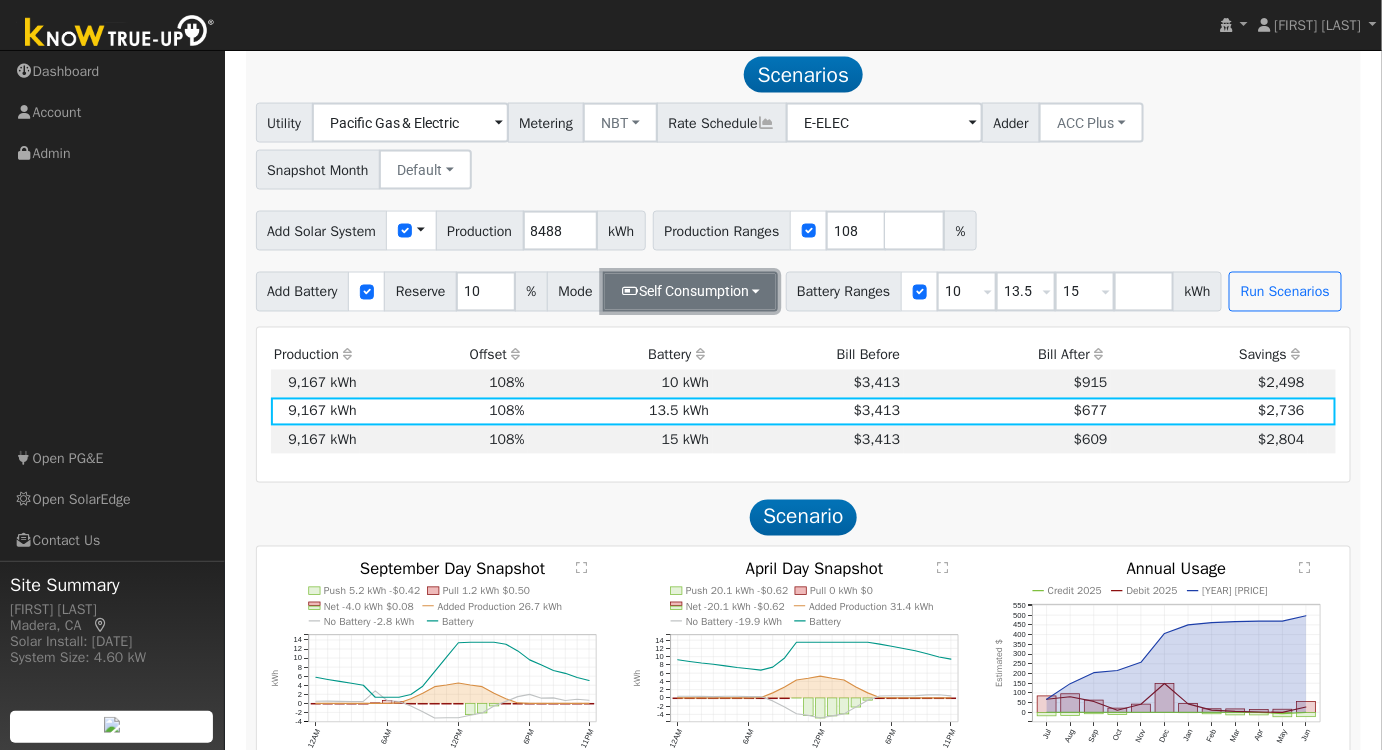 click on "Self Consumption" at bounding box center (690, 292) 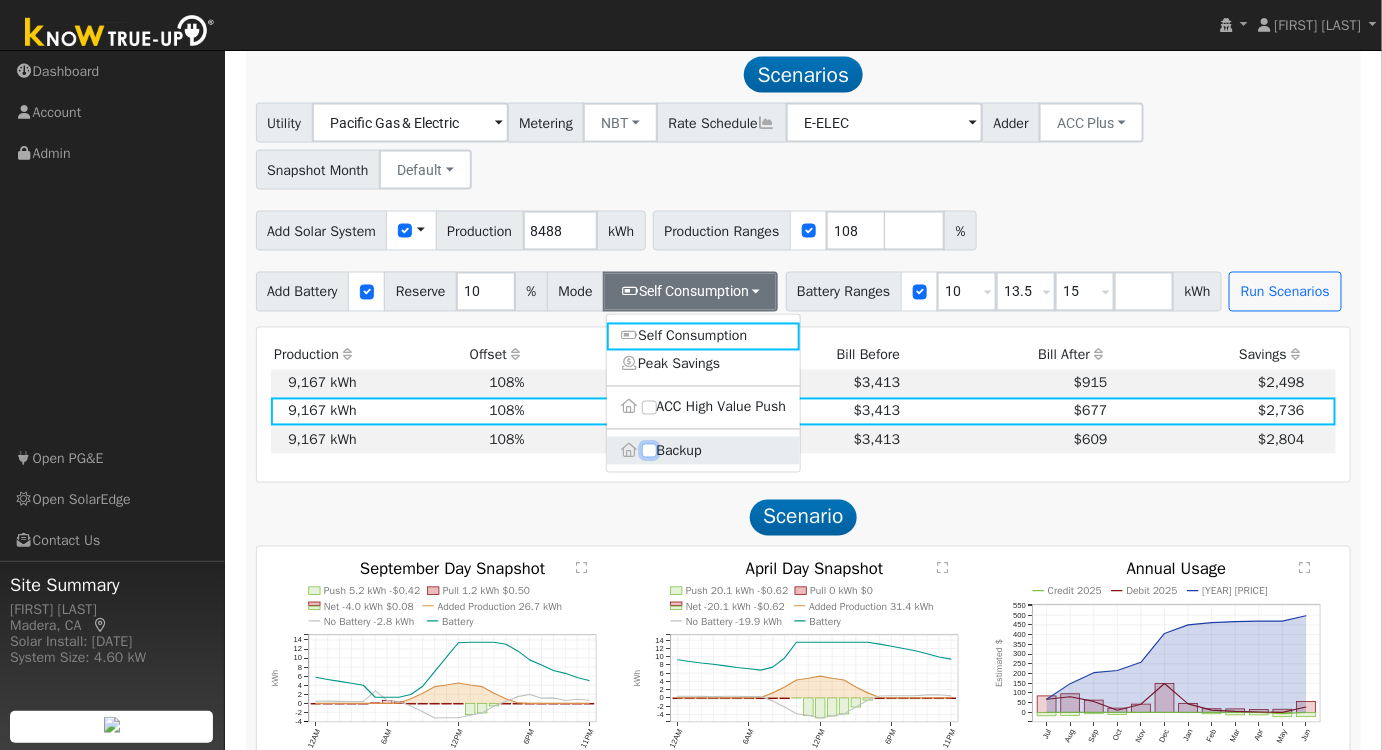 click on "Backup" at bounding box center (649, 451) 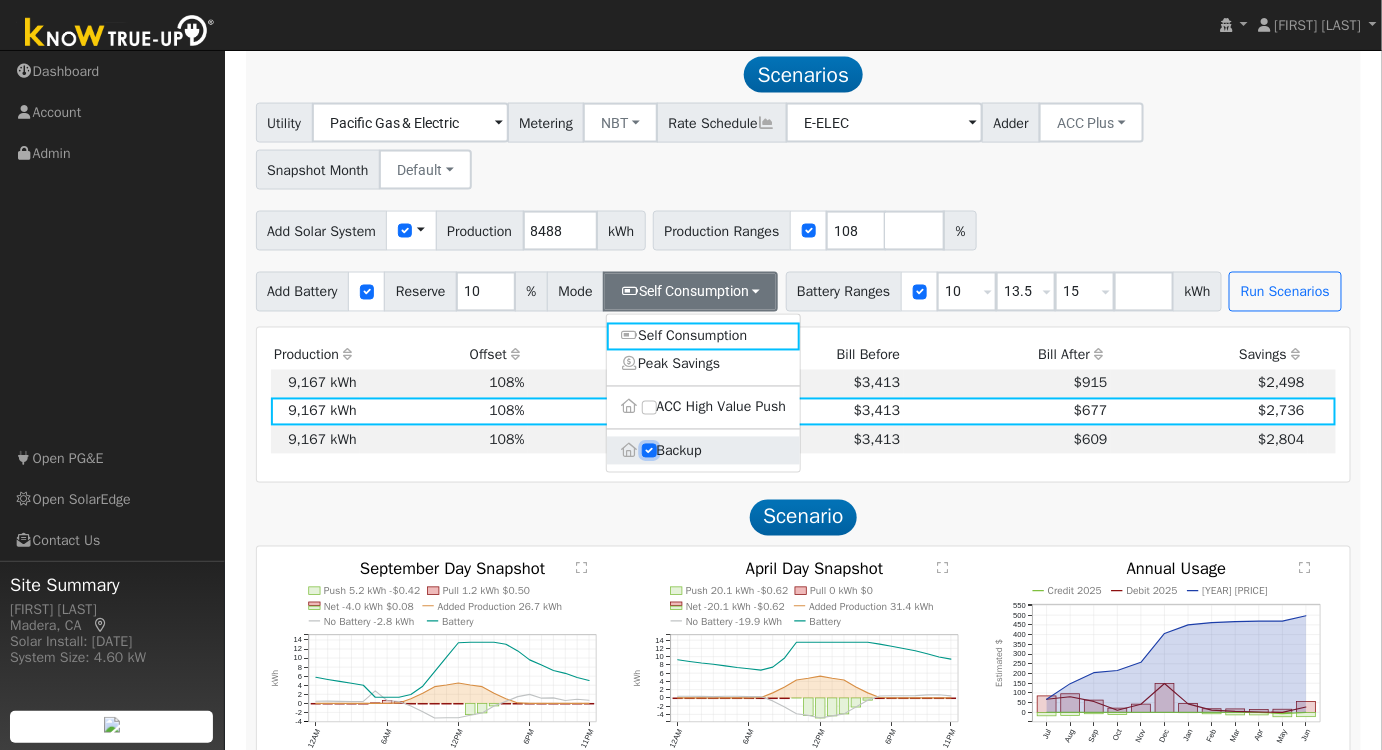 type on "20" 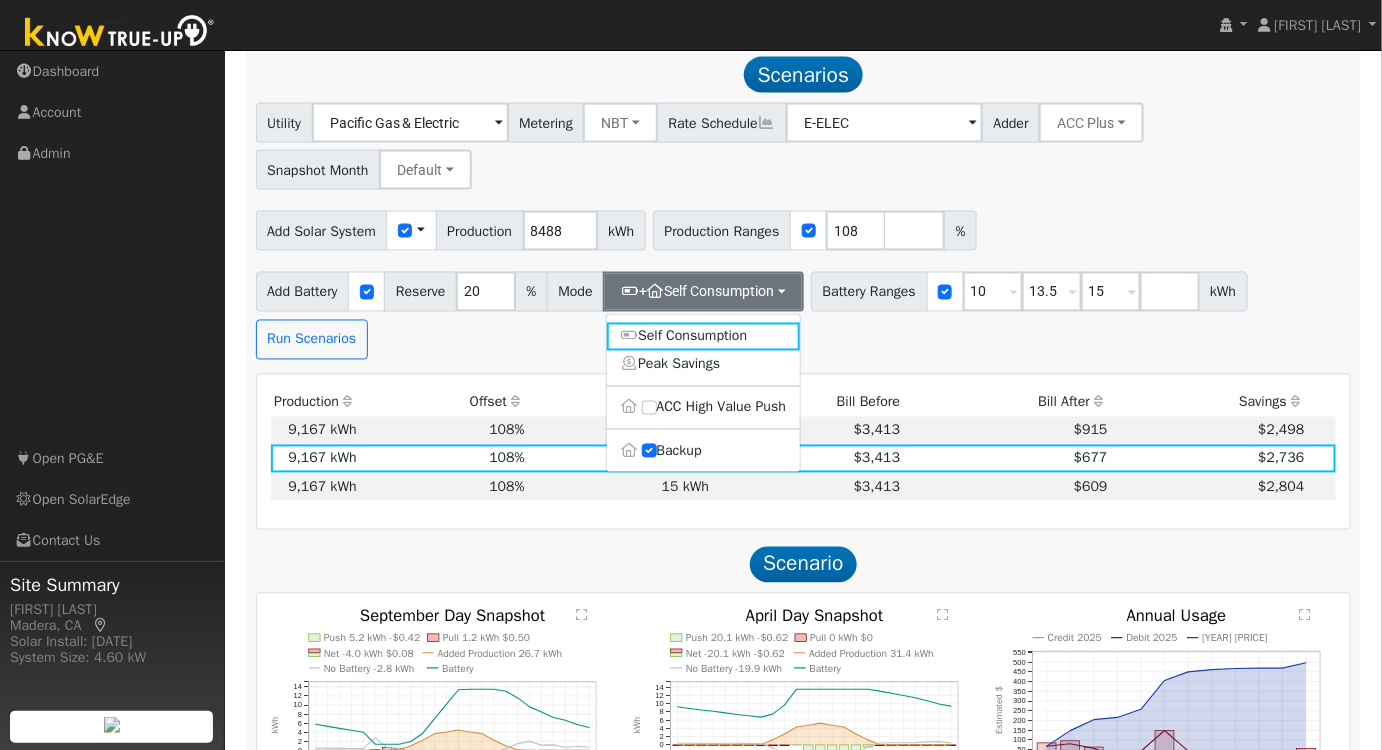 click on "Utility Pacific Gas & Electric Metering NBT NEM NBT  Rate Schedule  E-ELEC Adder ACC Plus - None - ACC Plus SB-535 Snapshot Month Default Jan Feb Mar Apr May Jun Jul Aug Sep Oct Nov Dec" at bounding box center (803, 143) 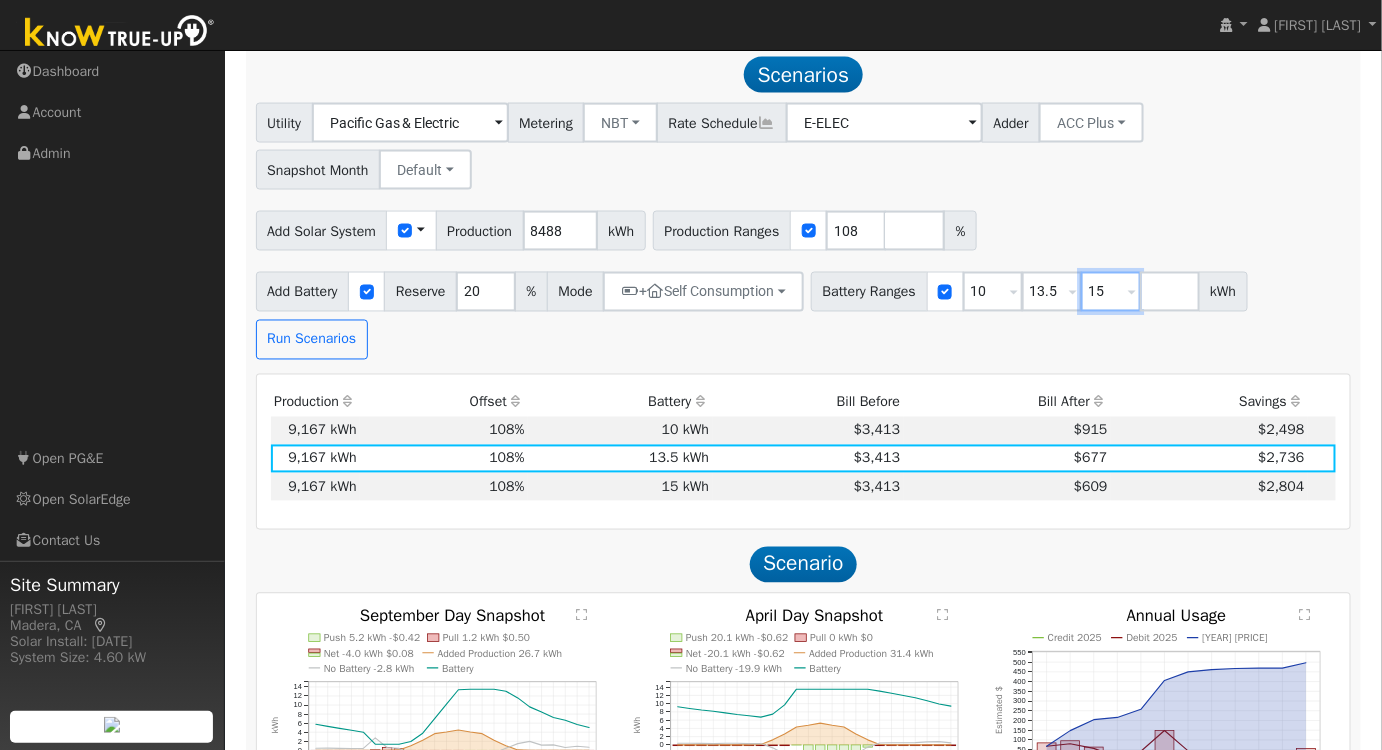 drag, startPoint x: 1120, startPoint y: 296, endPoint x: 1004, endPoint y: 302, distance: 116.15507 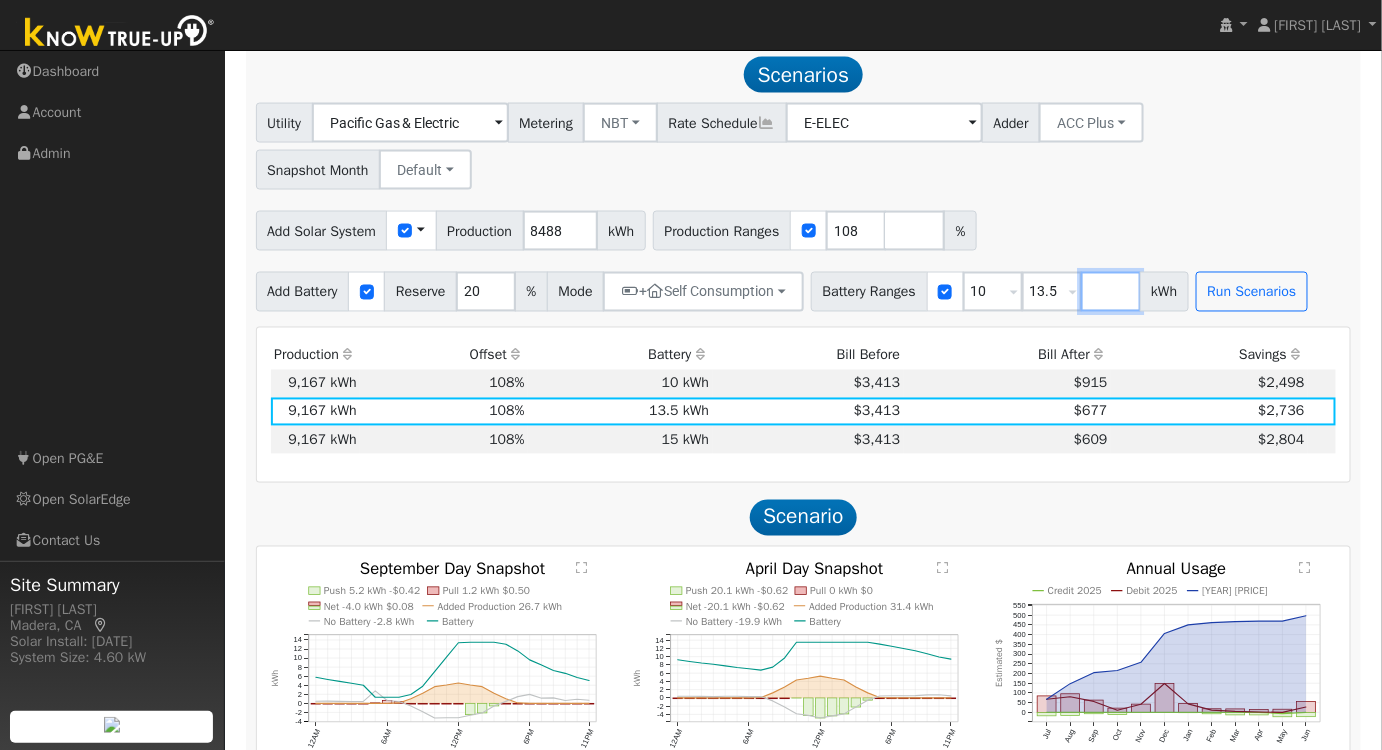 type 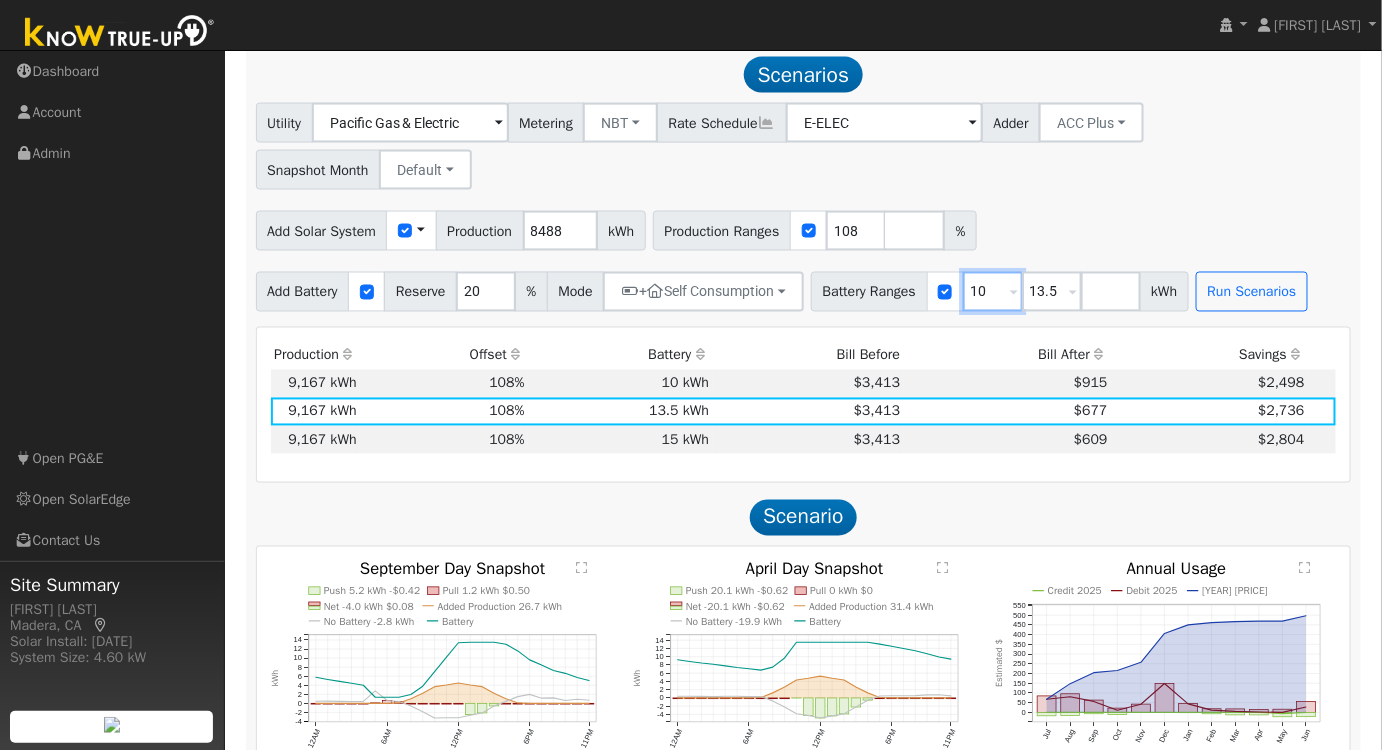 drag, startPoint x: 1000, startPoint y: 293, endPoint x: 895, endPoint y: 277, distance: 106.21205 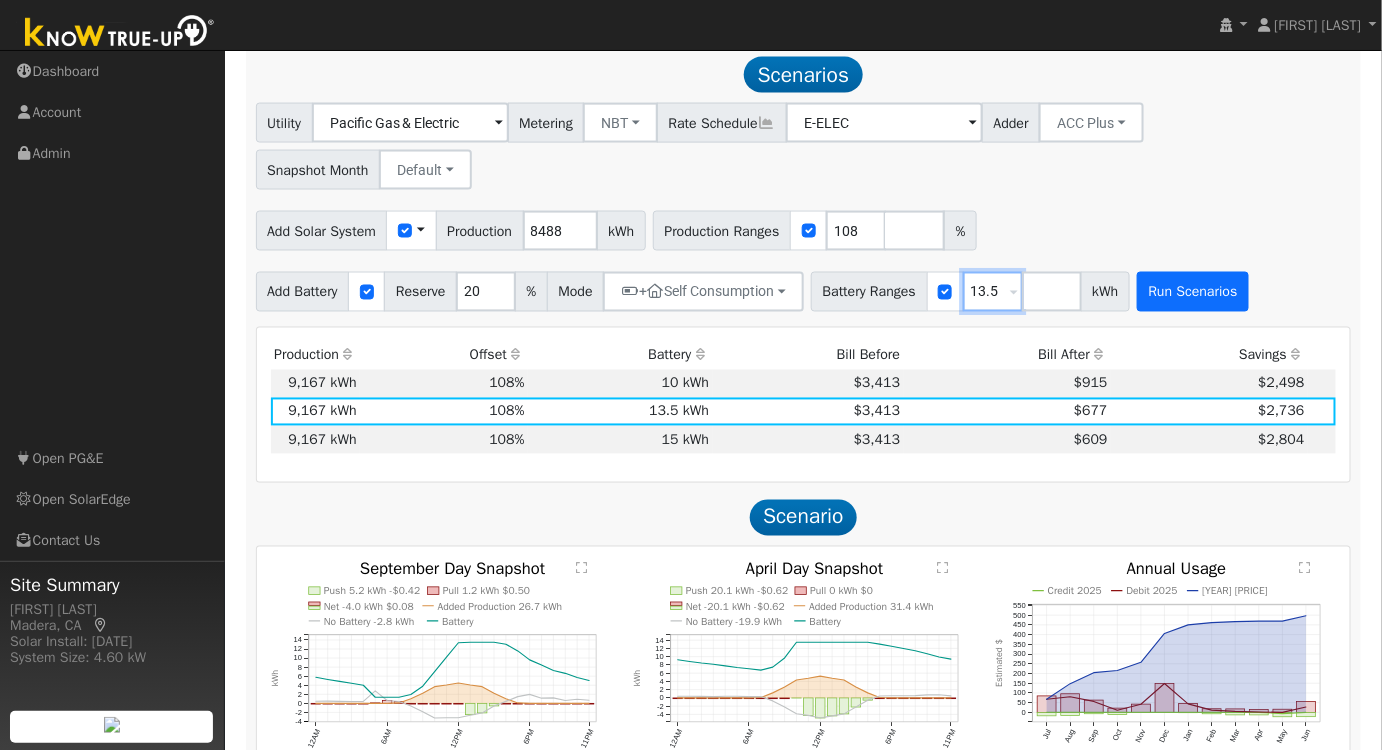 type on "13.5" 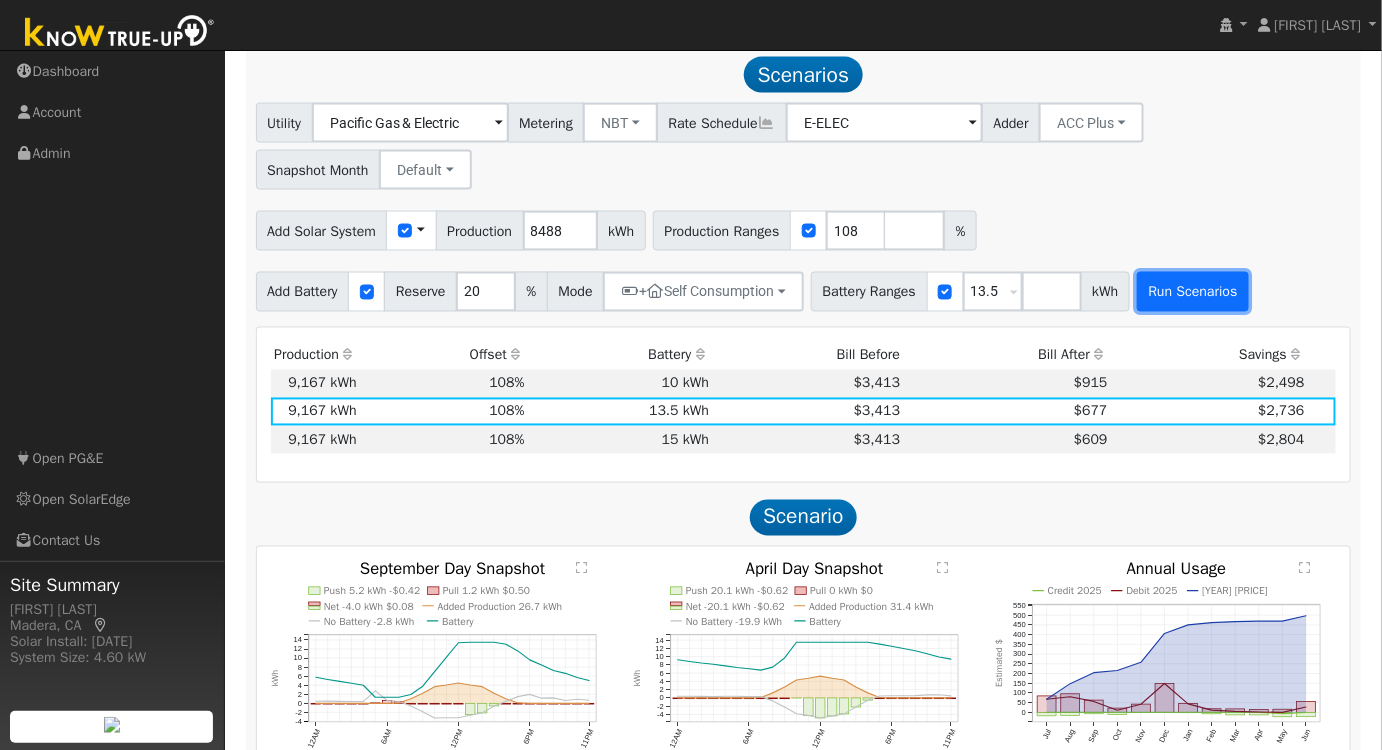 click on "Run Scenarios" at bounding box center (1193, 292) 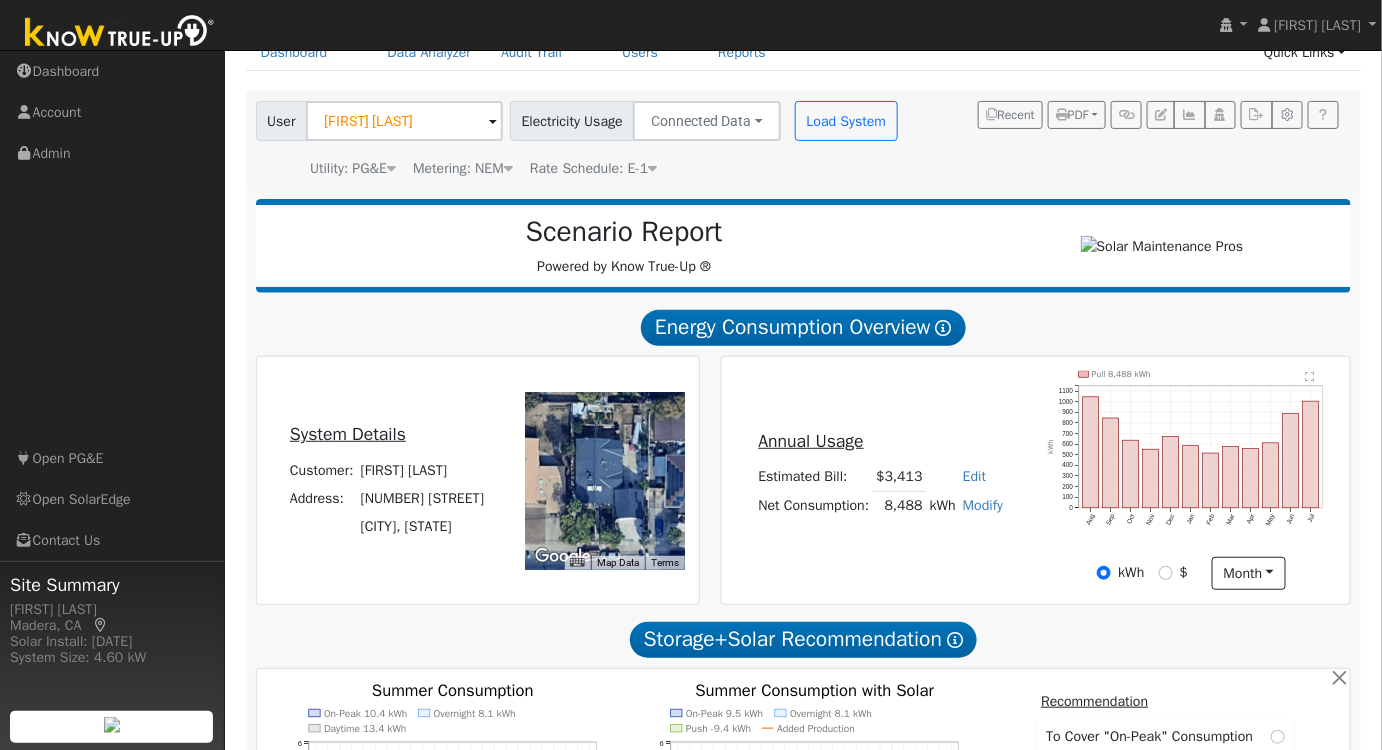 scroll, scrollTop: 0, scrollLeft: 0, axis: both 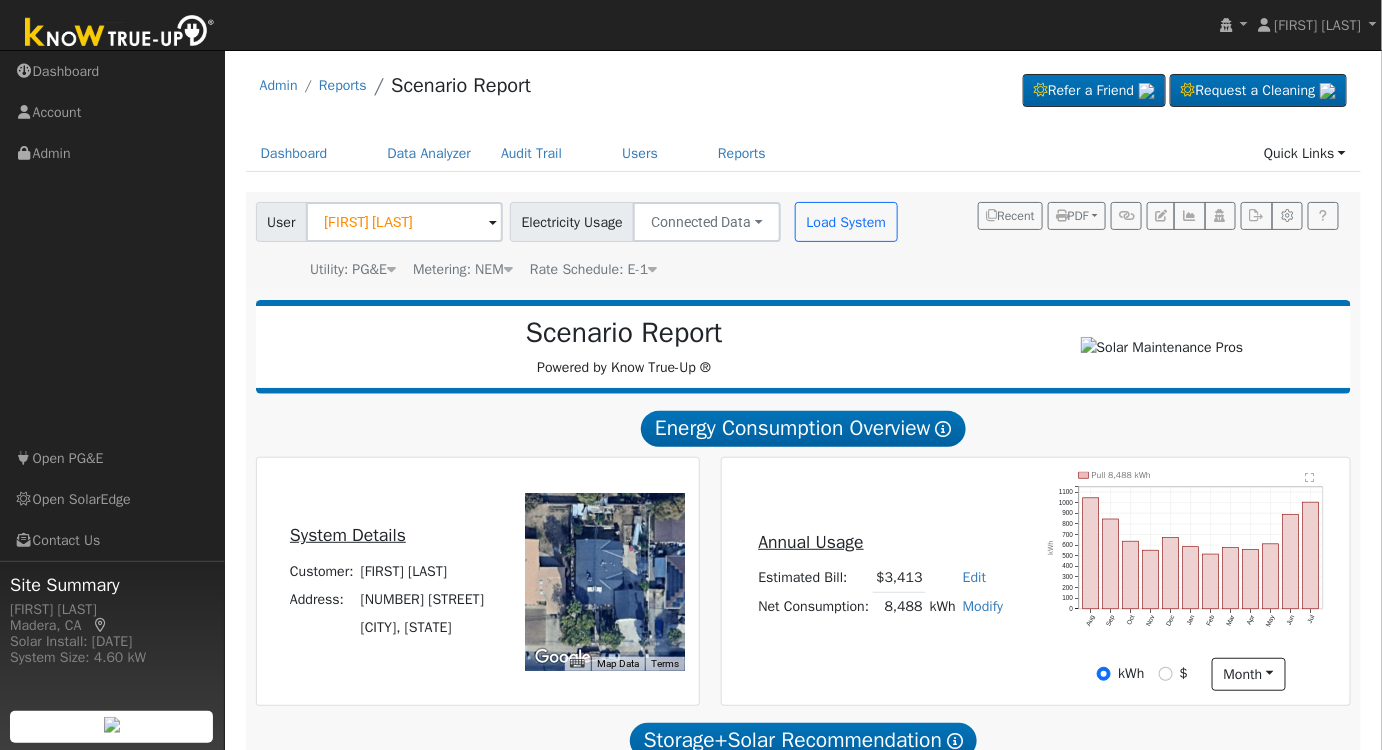 click at bounding box center [652, 269] 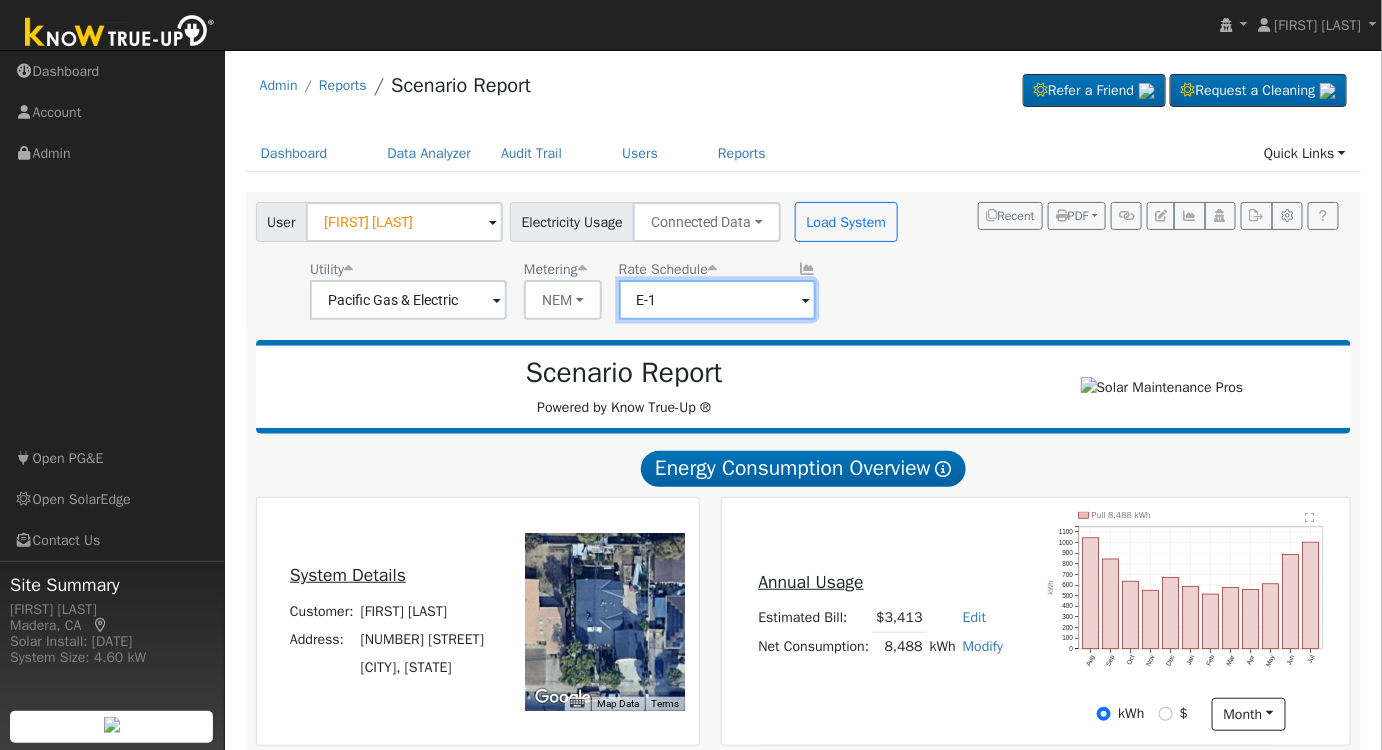 click on "E-1" at bounding box center [408, 300] 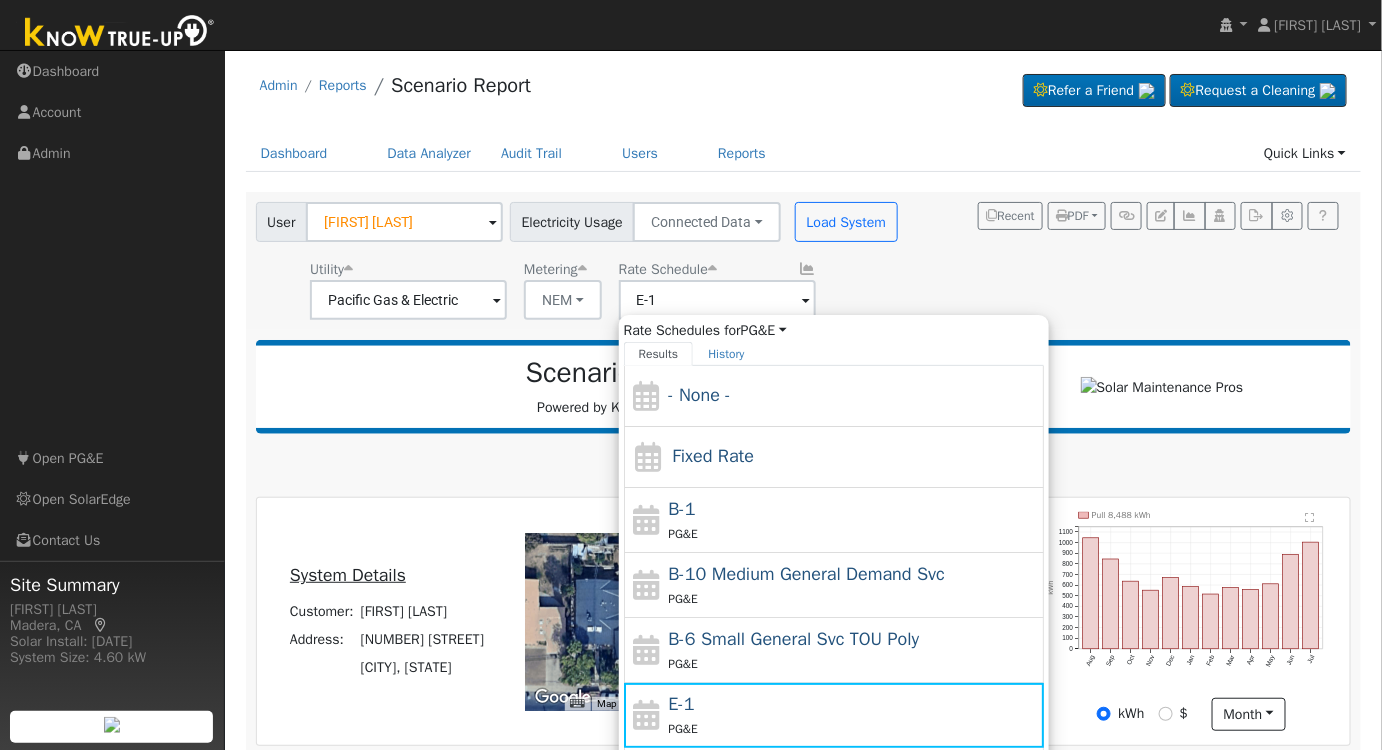 click on "User Tony Sanchez Account   Default Account Default Account 1695 Merced Avenue, Merced, CA 95341 Primary Account Electricity Usage Connected Data Connected Data Estimated Data CSV Data Load System  Utility  Pacific Gas & Electric  Metering  NEM NEM NBT  Rate Schedule  E-1  Rate Schedules for  PG&E All Utilities Results History - None - Fixed Rate B-1 PG&E B-10 Medium General Demand Svc PG&E B-6 Small General Svc TOU Poly PG&E E-1 PG&E E-ELEC PG&E EV EV2 (Sch) PG&E E-TOU-C PG&E E-TOU-D PG&E E-TOU Option B - RES TOU Svc PG&E Showing page 1 of 1  Enter text to search   No history   Recent  PDF Print to PDF Selected Scenario All Scenarios Both Download PDF Email PDF To me To Tony Sanchez To email address Email PDF Cancel Send" at bounding box center [800, 257] 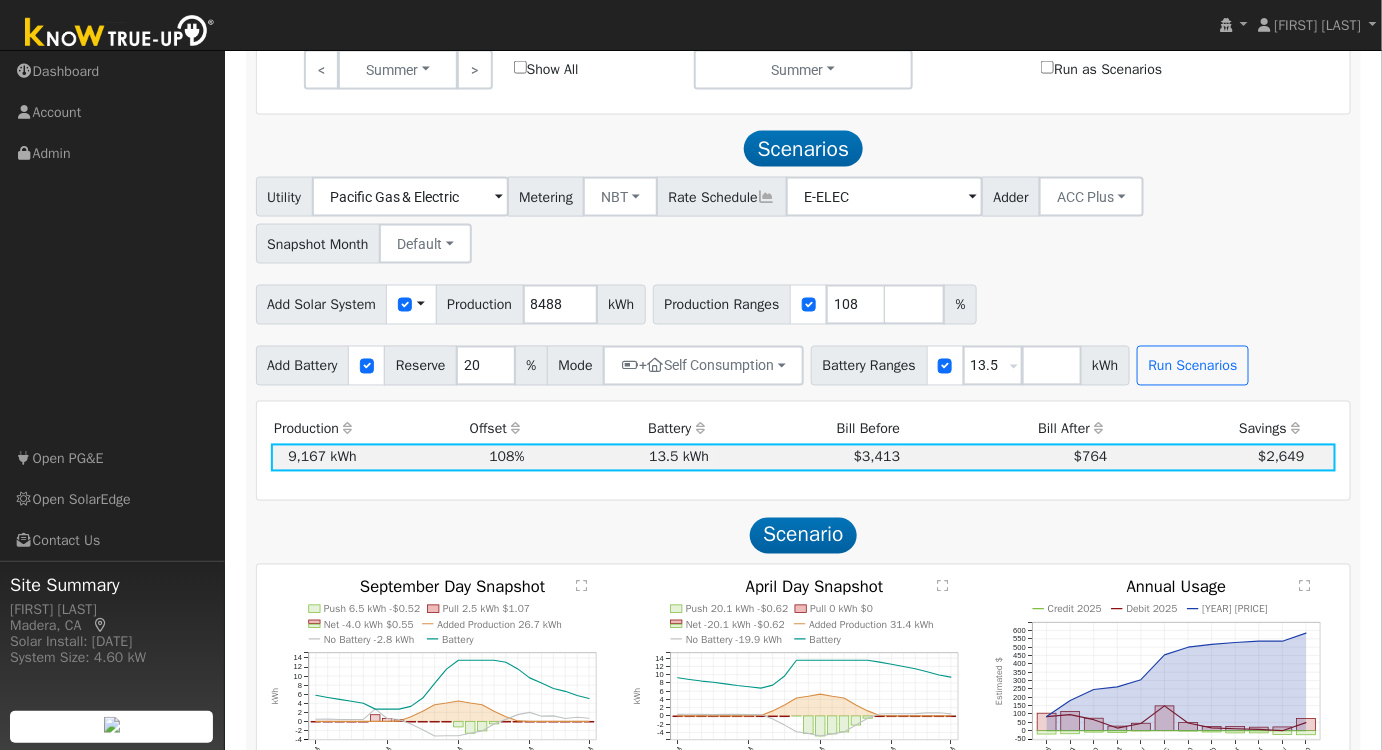 scroll, scrollTop: 1000, scrollLeft: 0, axis: vertical 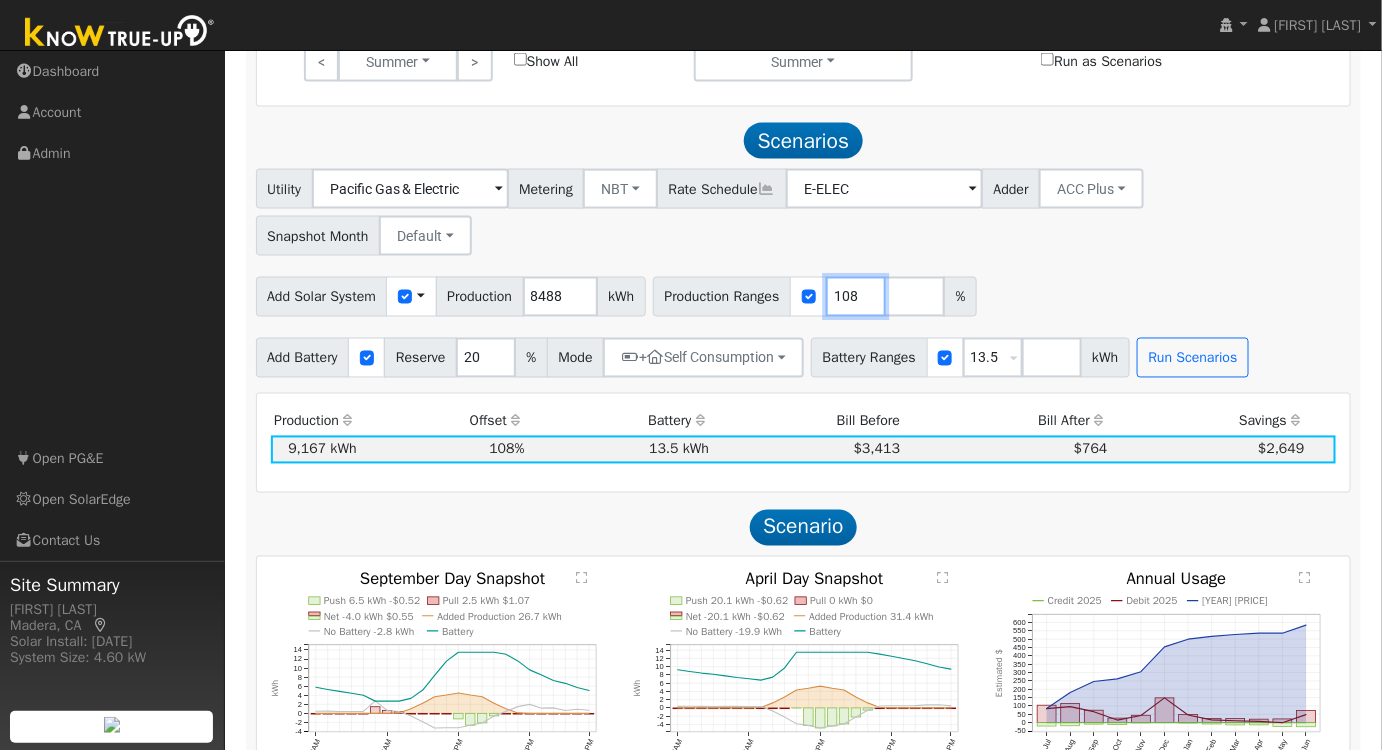 click on "108" at bounding box center [856, 297] 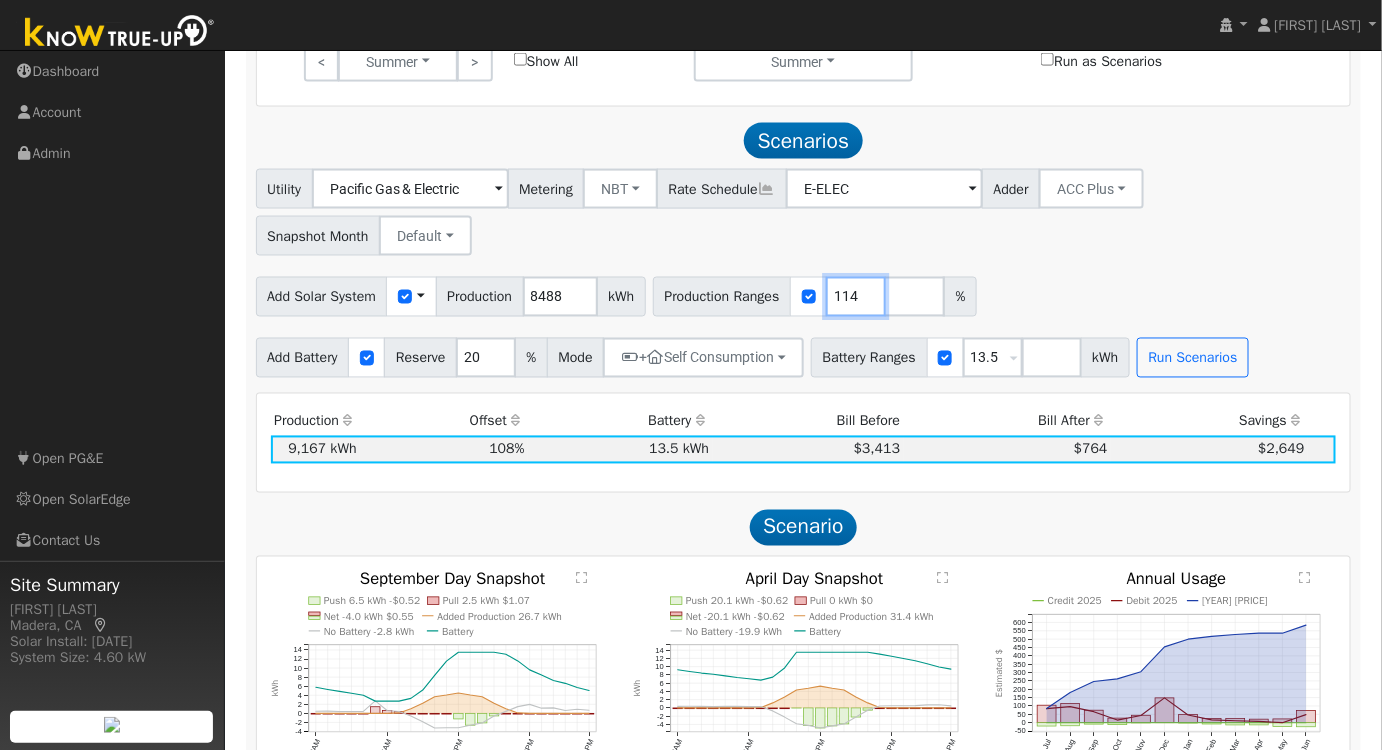 type on "114" 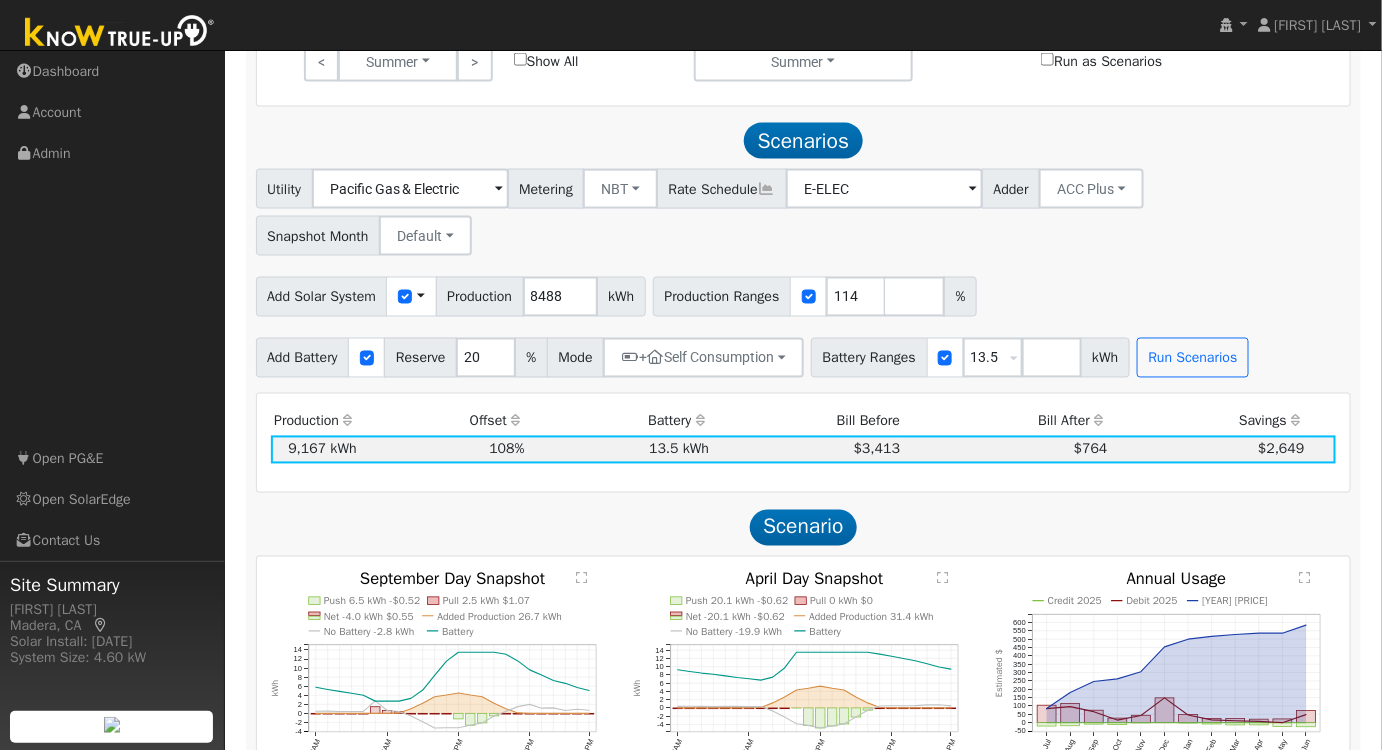 click on "Add Solar System Use CSV Data Production 8488 kWh Production Ranges 114 %" at bounding box center (803, 293) 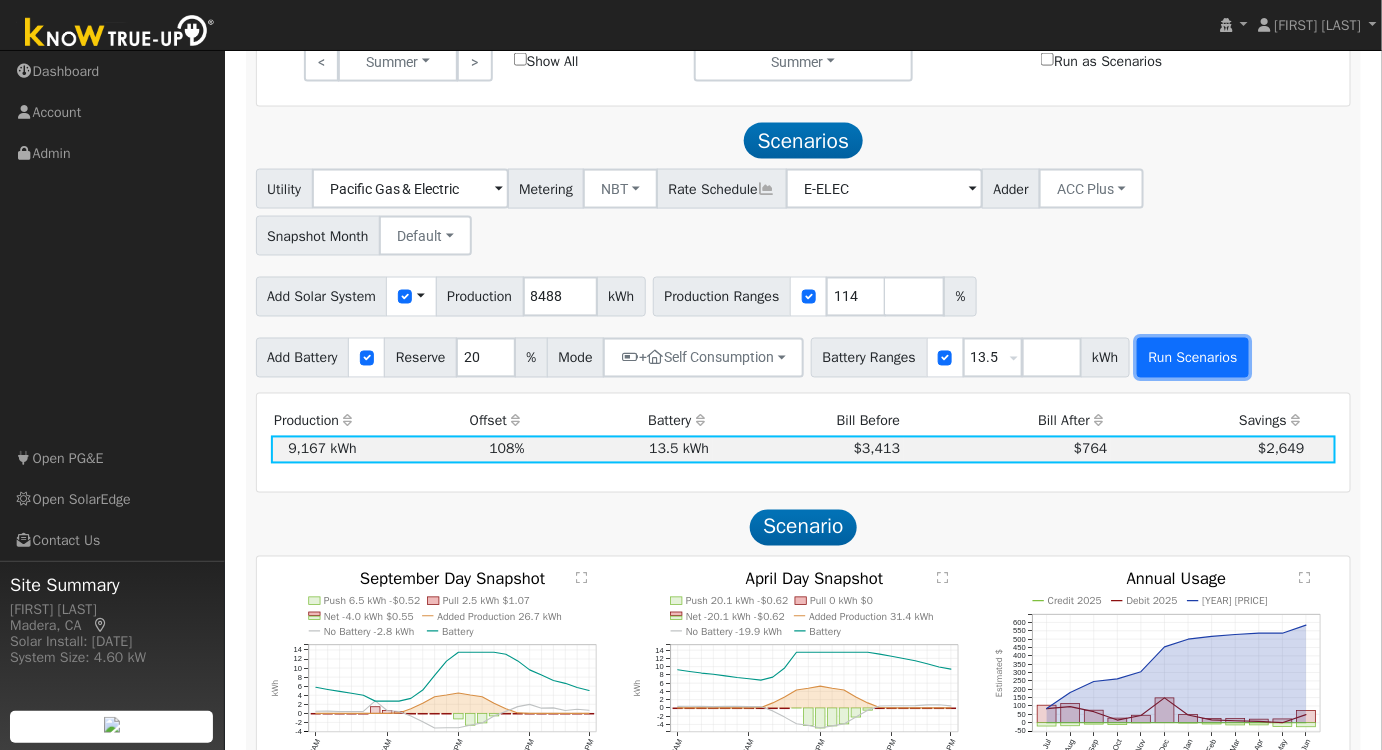 click on "Run Scenarios" at bounding box center [1193, 358] 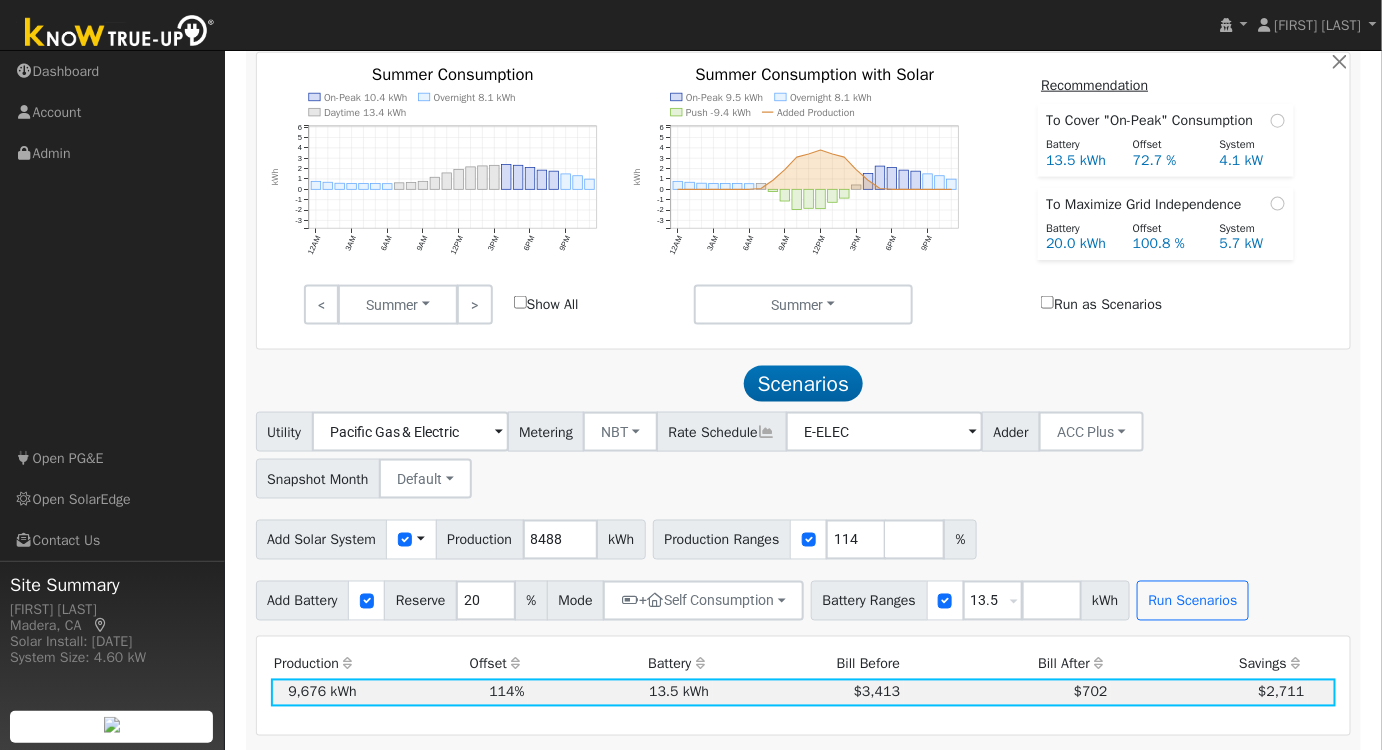 scroll, scrollTop: 793, scrollLeft: 0, axis: vertical 